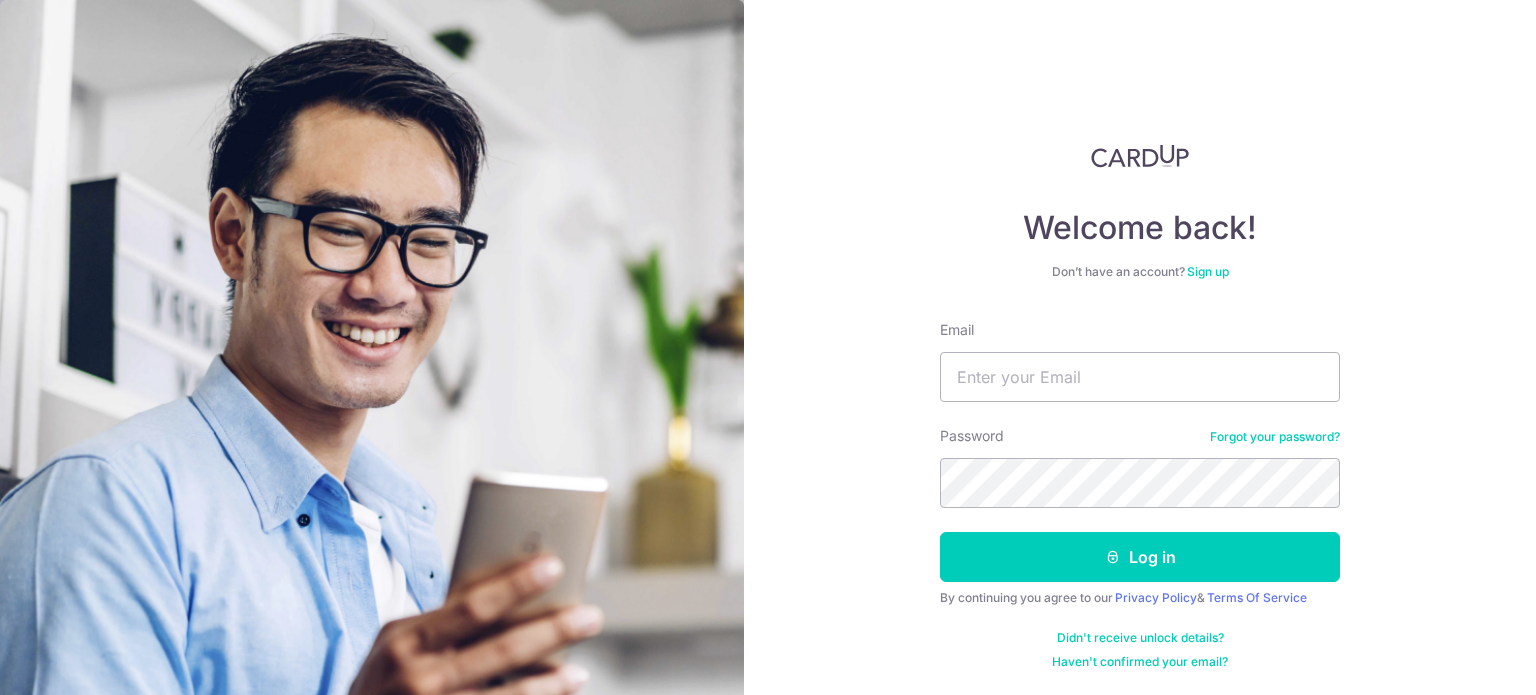 scroll, scrollTop: 0, scrollLeft: 0, axis: both 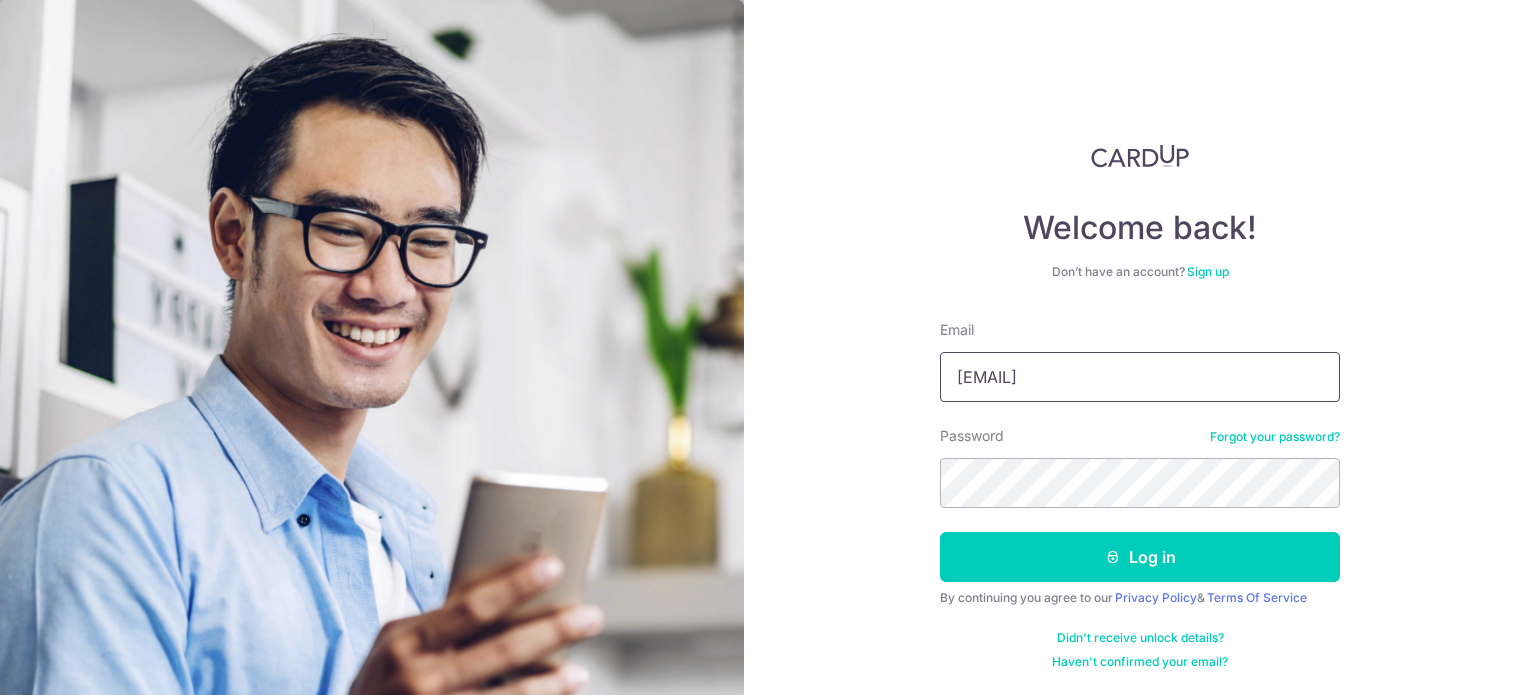 type on "[EMAIL]" 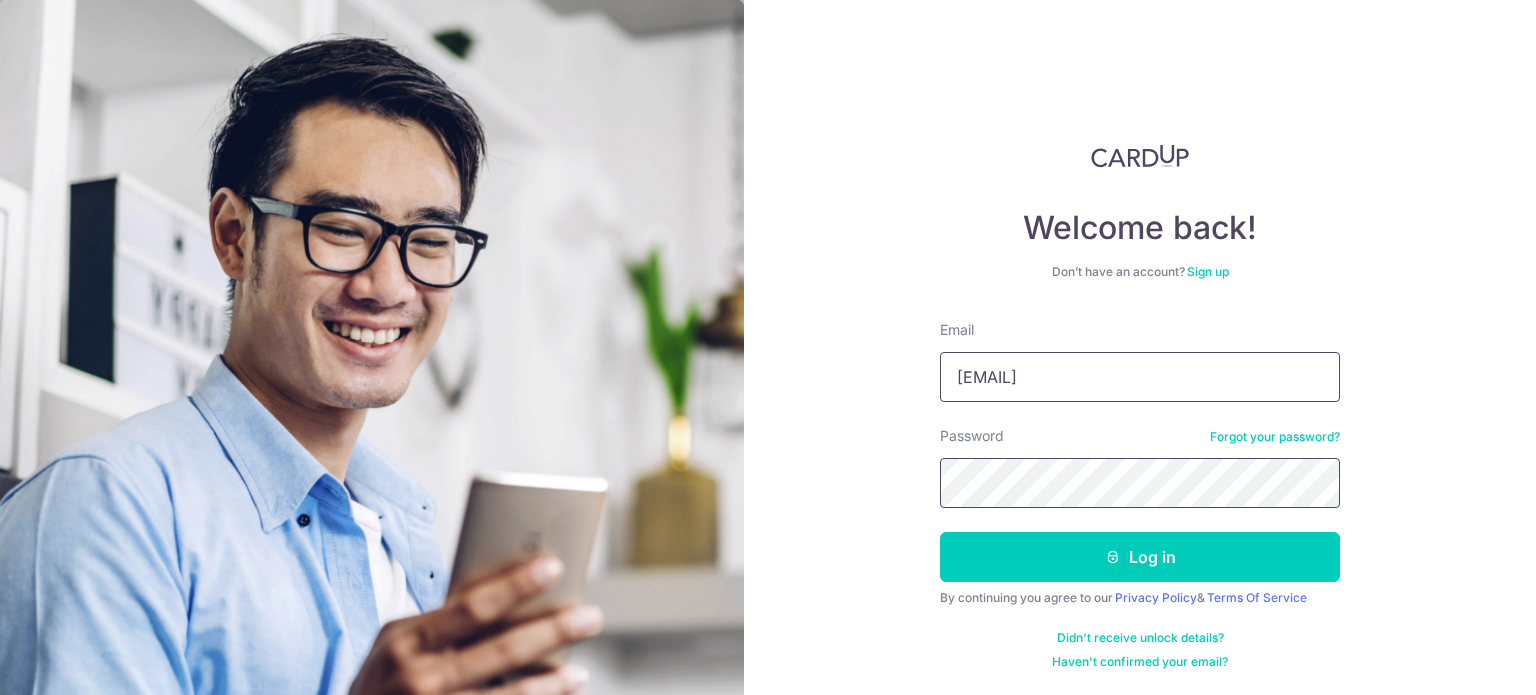 click on "Log in" at bounding box center [1140, 557] 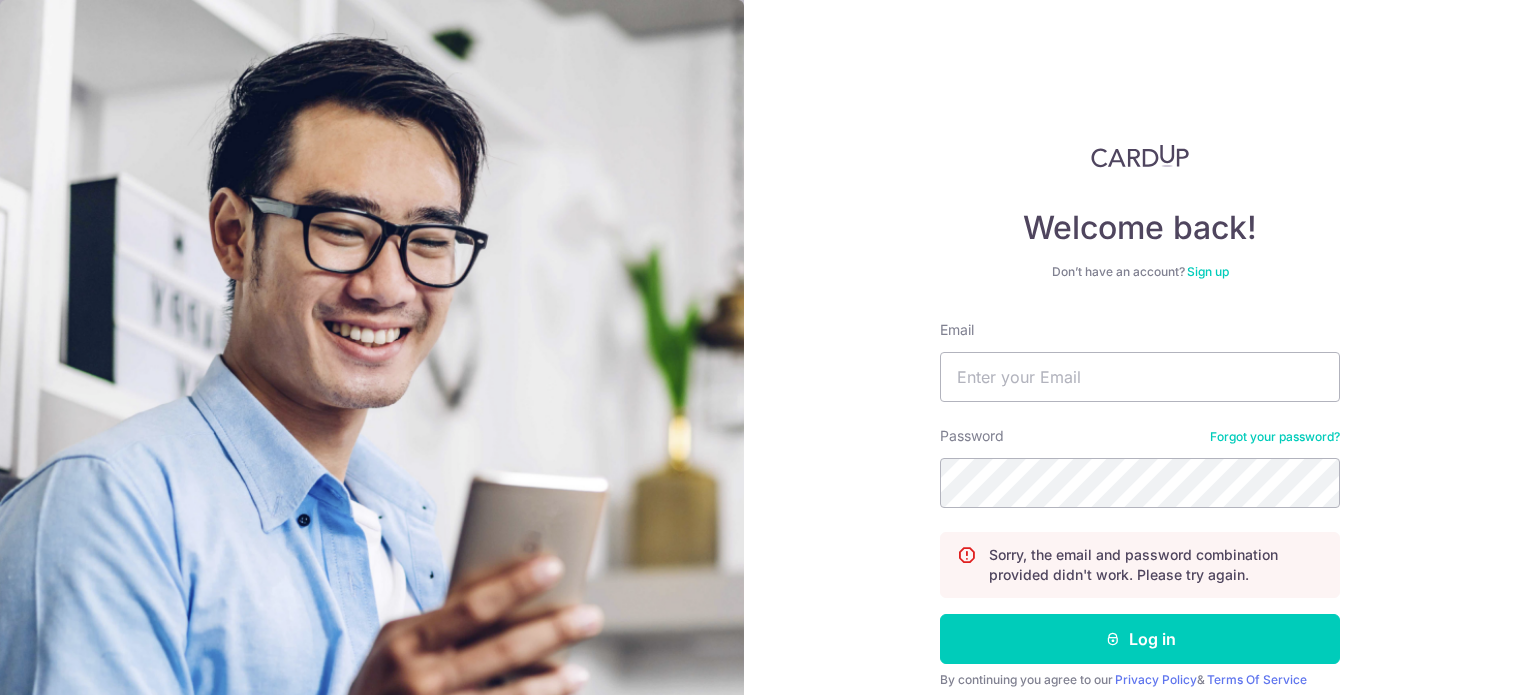 scroll, scrollTop: 0, scrollLeft: 0, axis: both 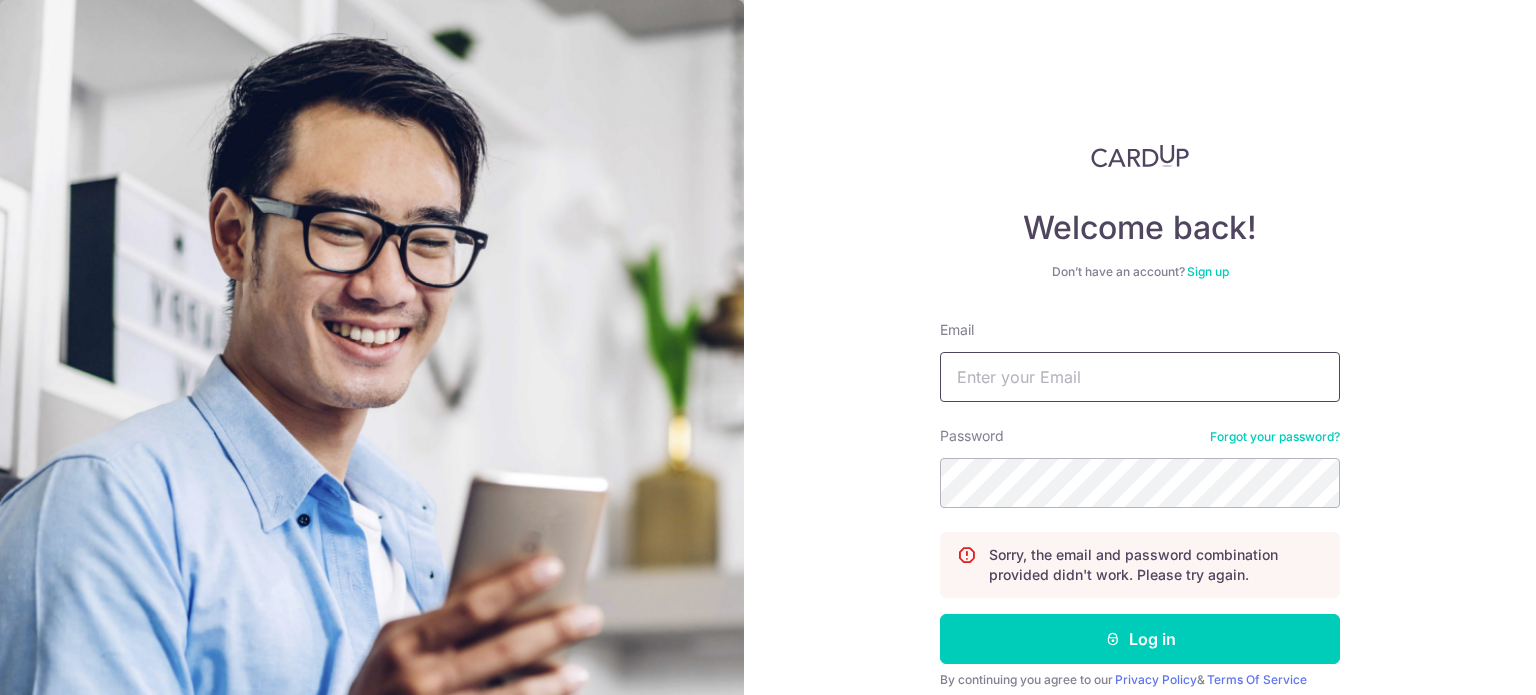 click on "Email" at bounding box center (1140, 377) 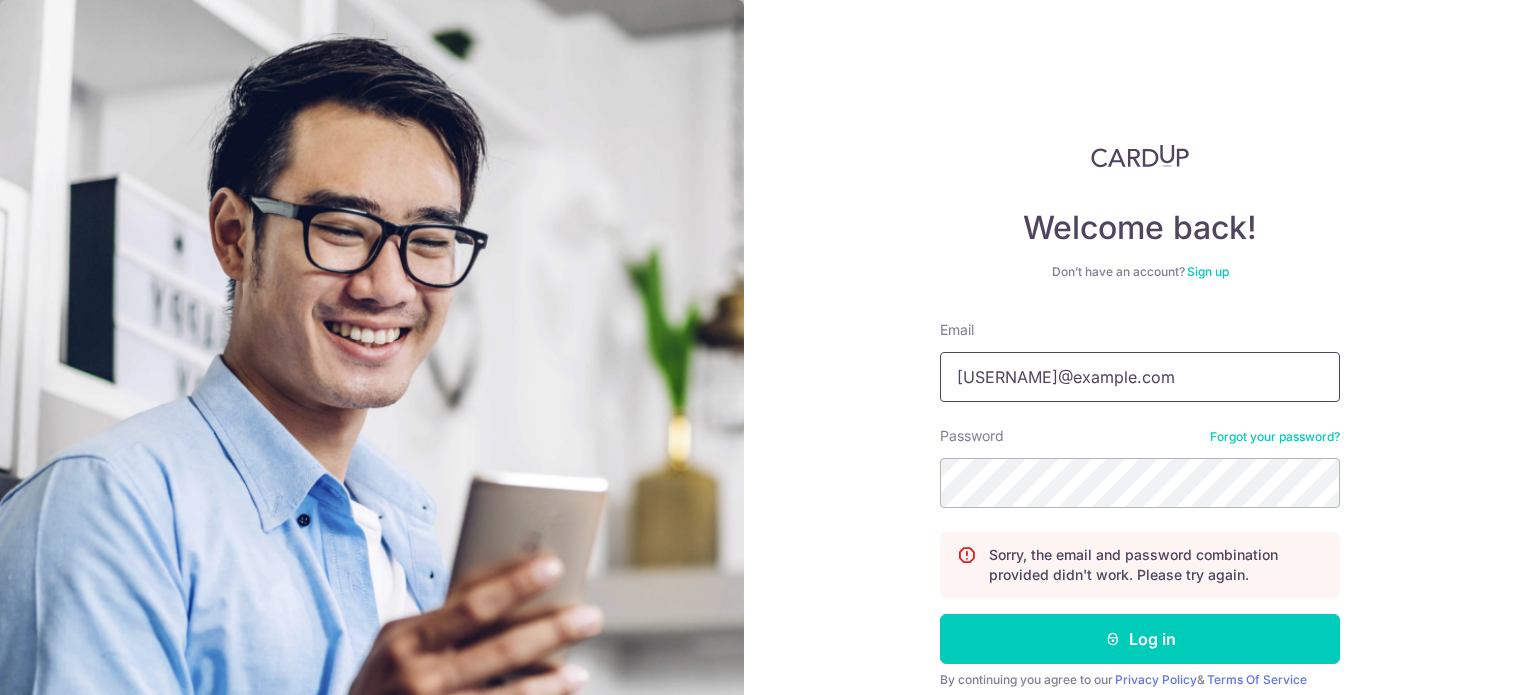 type on "[EMAIL]" 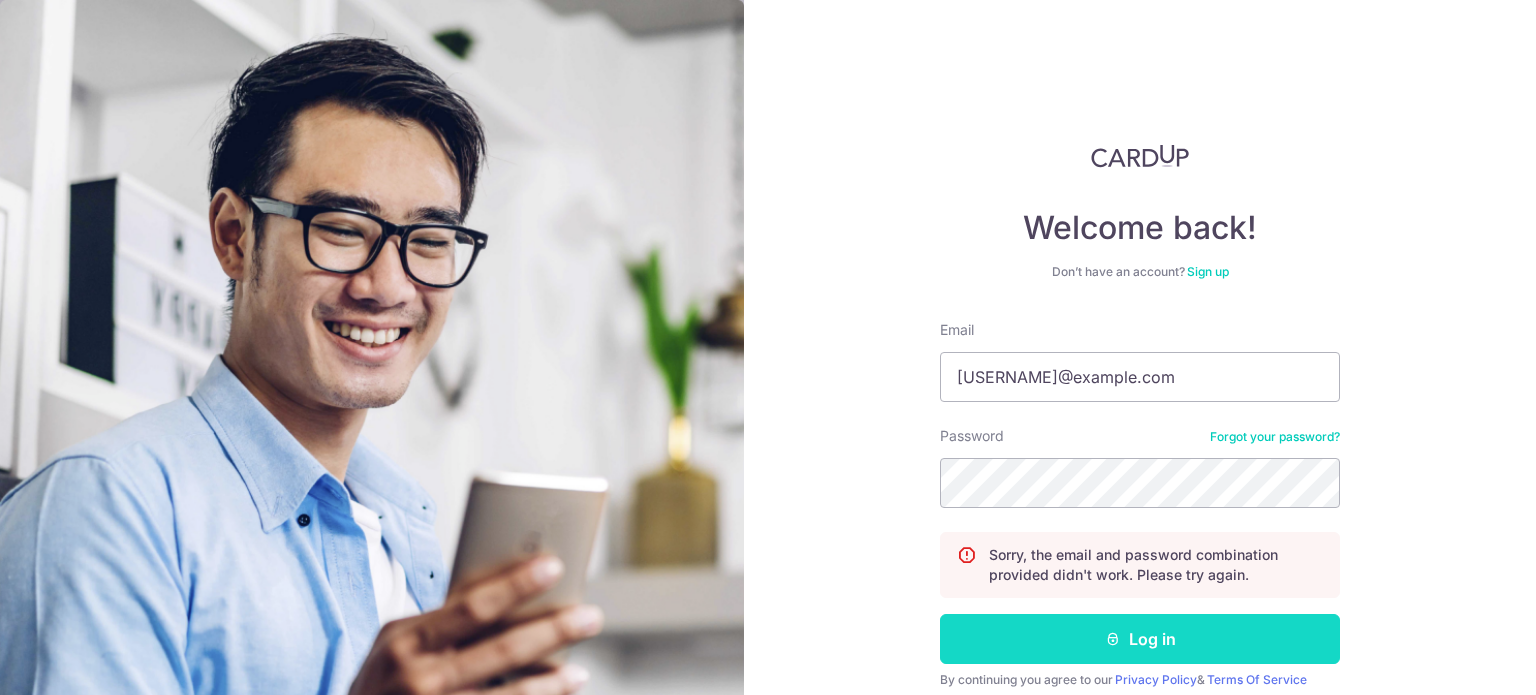 click on "Log in" at bounding box center [1140, 639] 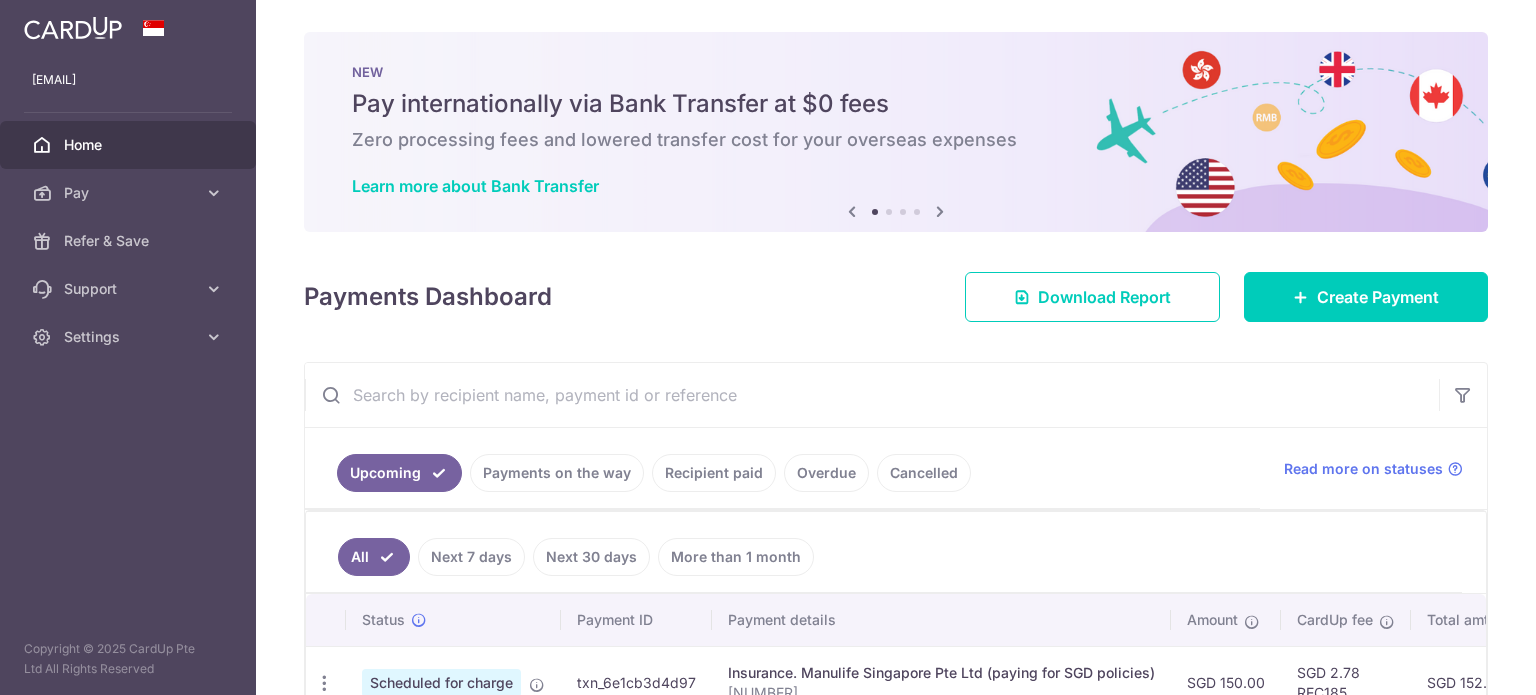 scroll, scrollTop: 0, scrollLeft: 0, axis: both 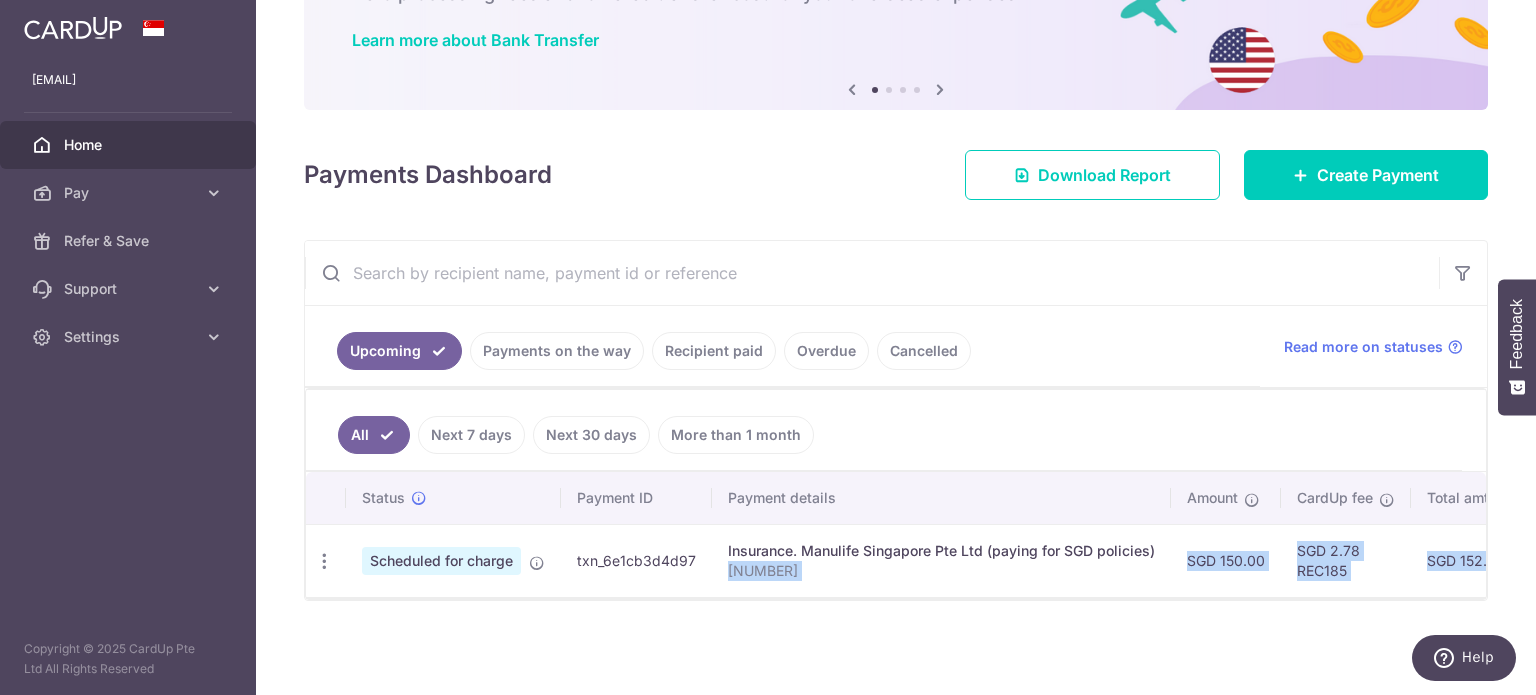 drag, startPoint x: 1077, startPoint y: 586, endPoint x: 1224, endPoint y: 615, distance: 149.83324 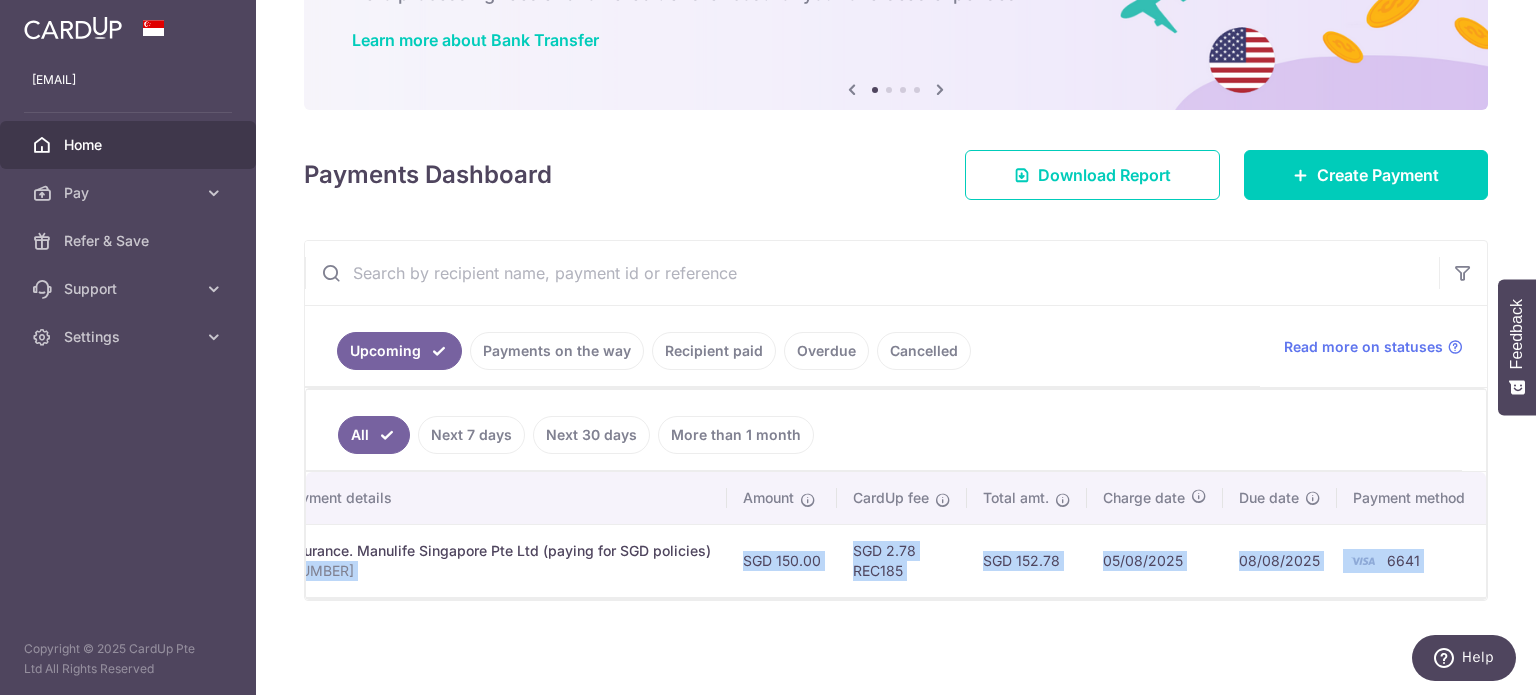 scroll, scrollTop: 0, scrollLeft: 452, axis: horizontal 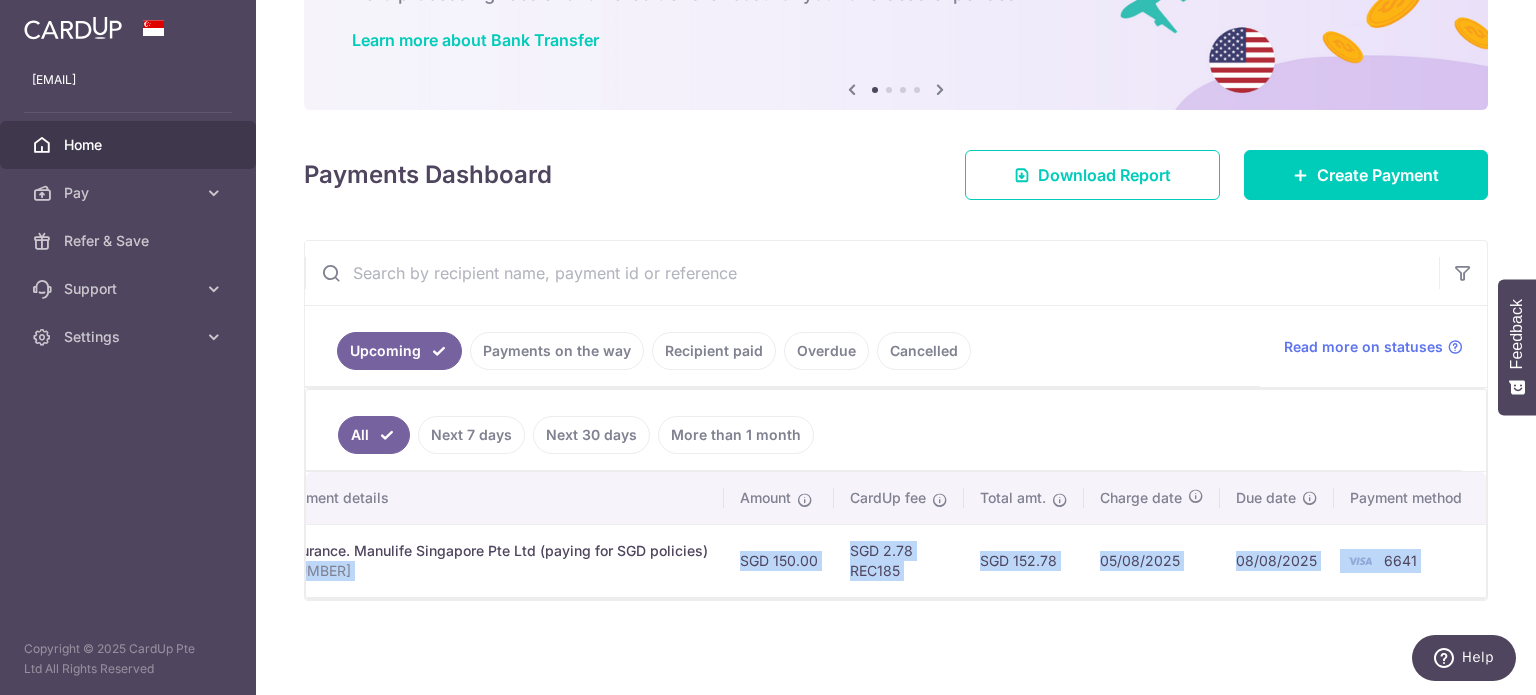 click on "×
Pause Schedule
Pause all future payments in this series
Pause just this one payment
By clicking below, you confirm you are pausing this payment to   on  . Payments can be unpaused at anytime prior to payment taken date.
Confirm
Cancel Schedule
Cancel all future payments in this series
Cancel just this one payment
Confirm
Approve Payment
Recipient Bank Details" at bounding box center (896, 347) 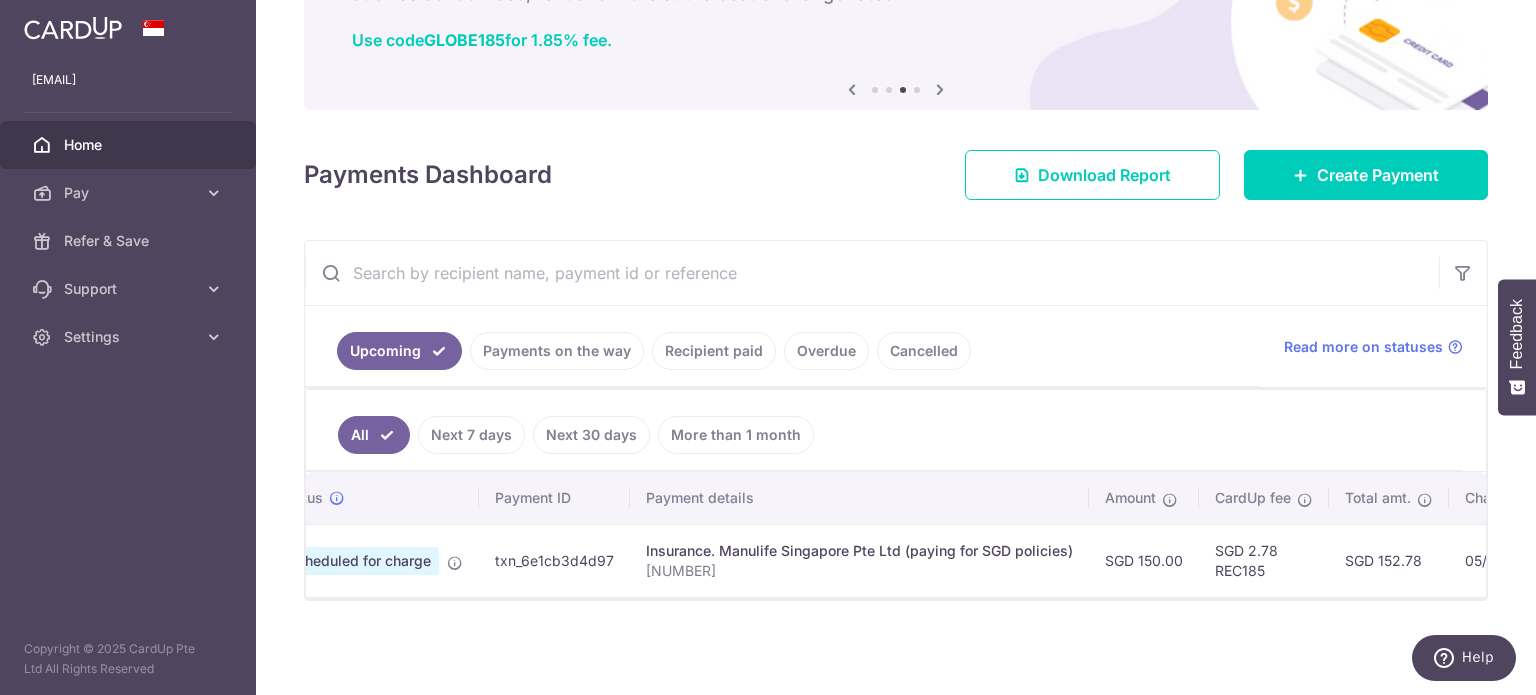scroll, scrollTop: 0, scrollLeft: 0, axis: both 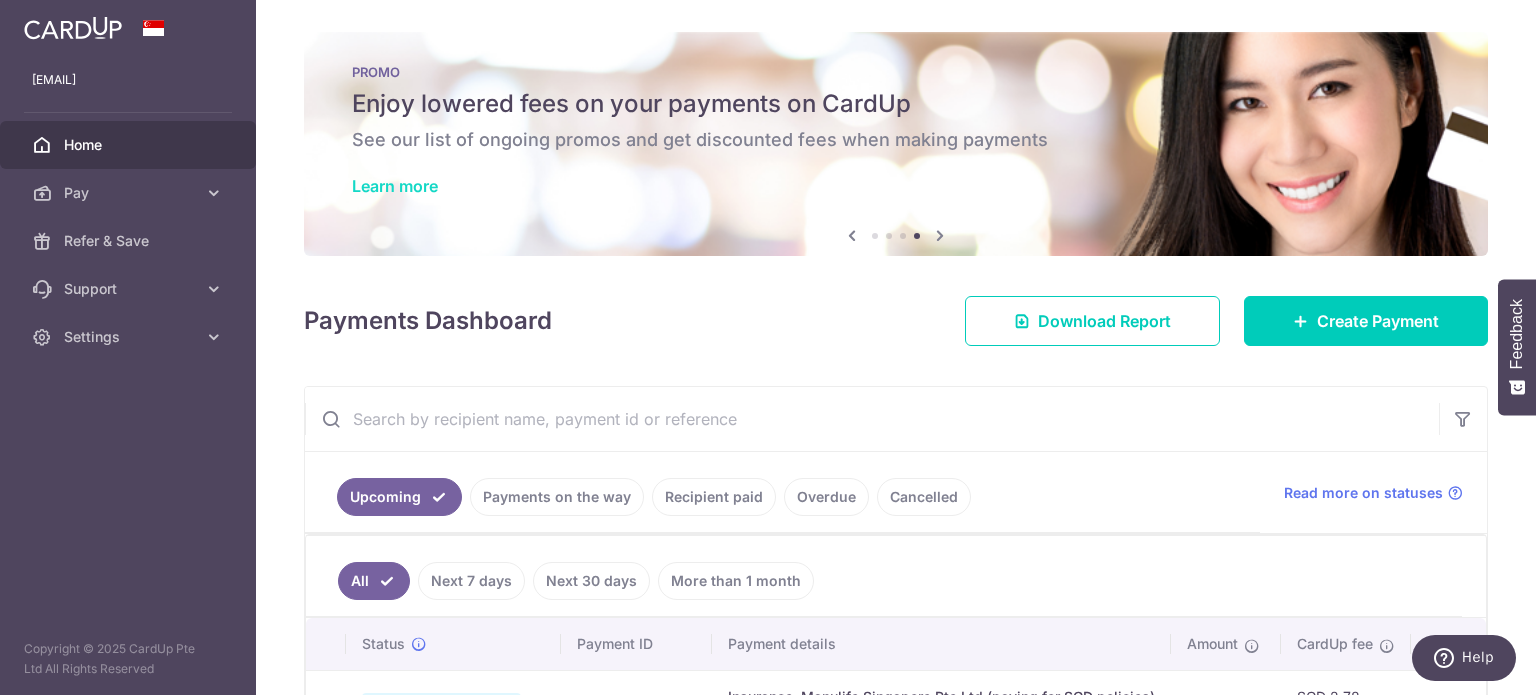 click on "Learn more" at bounding box center [395, 186] 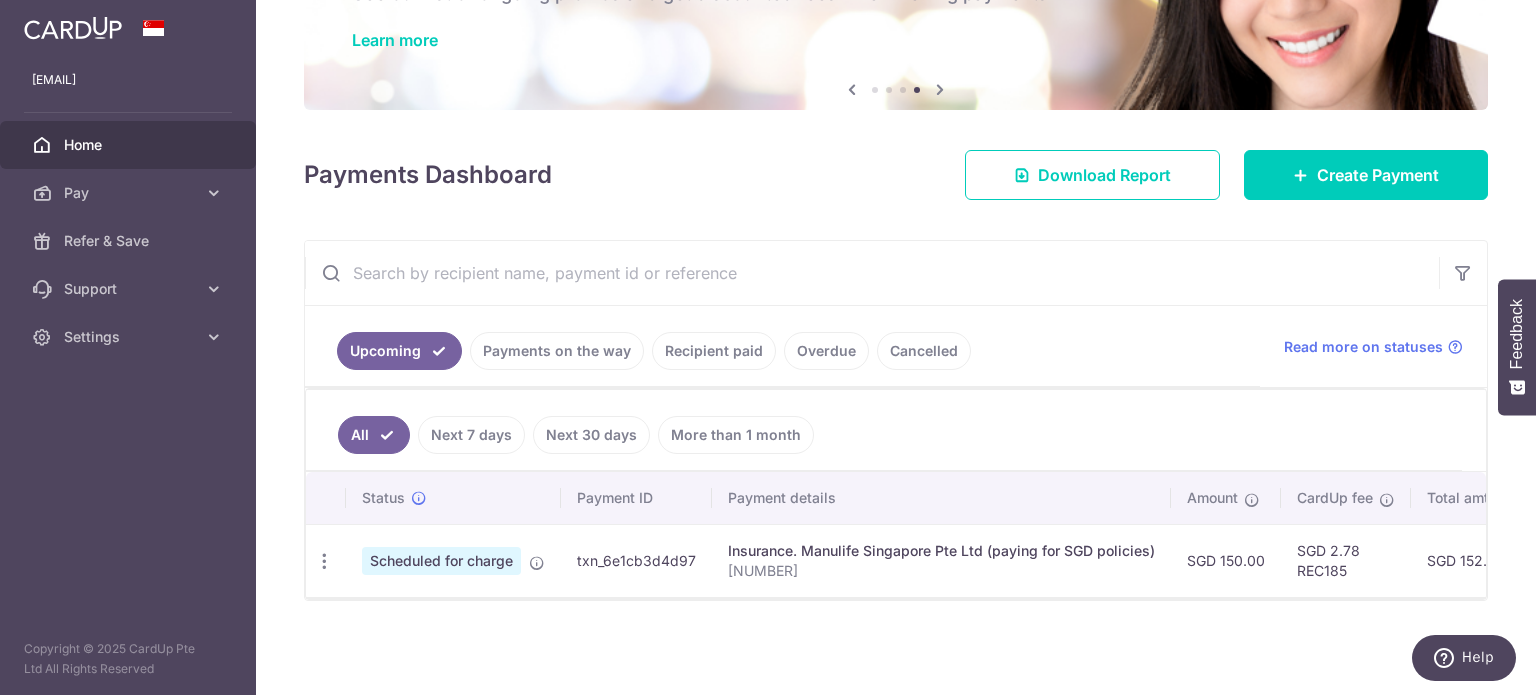 scroll, scrollTop: 52, scrollLeft: 0, axis: vertical 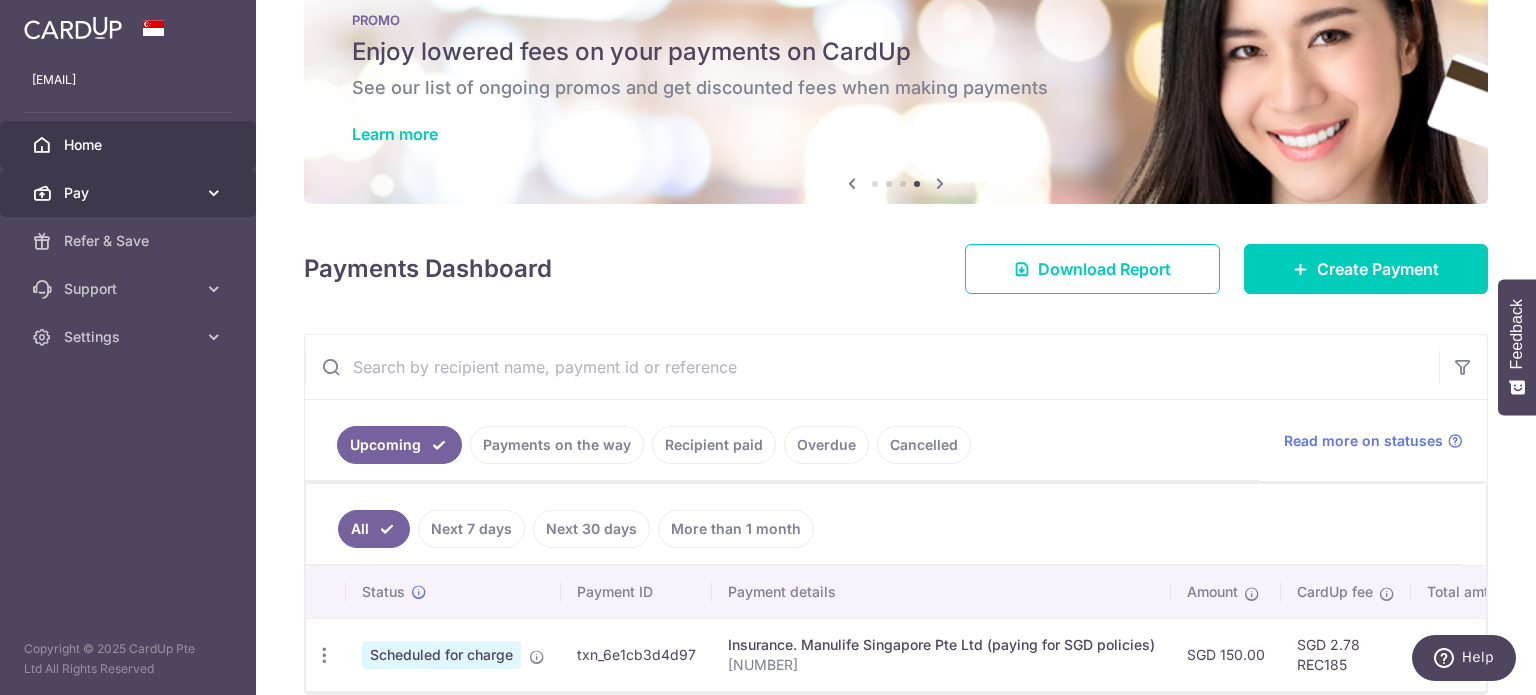 click on "Pay" at bounding box center [130, 193] 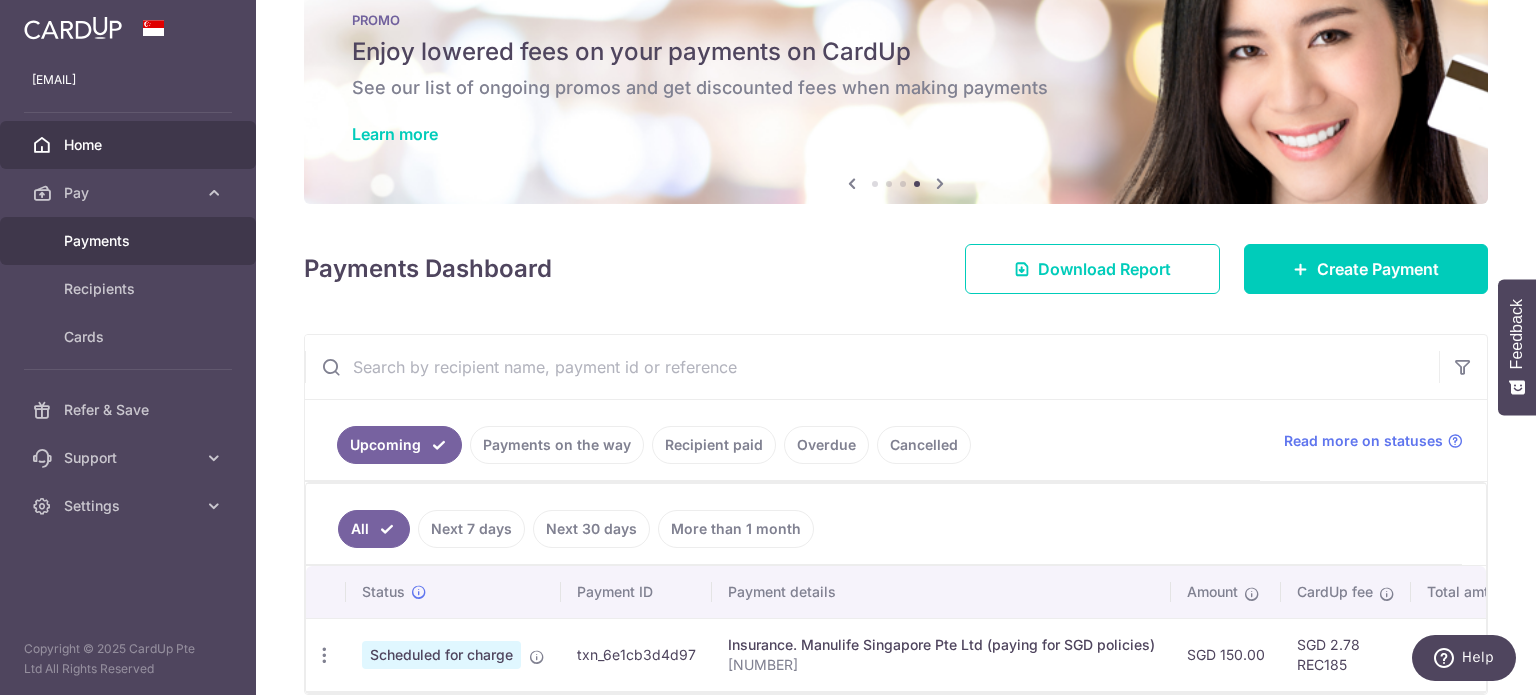 click on "Payments" at bounding box center (130, 241) 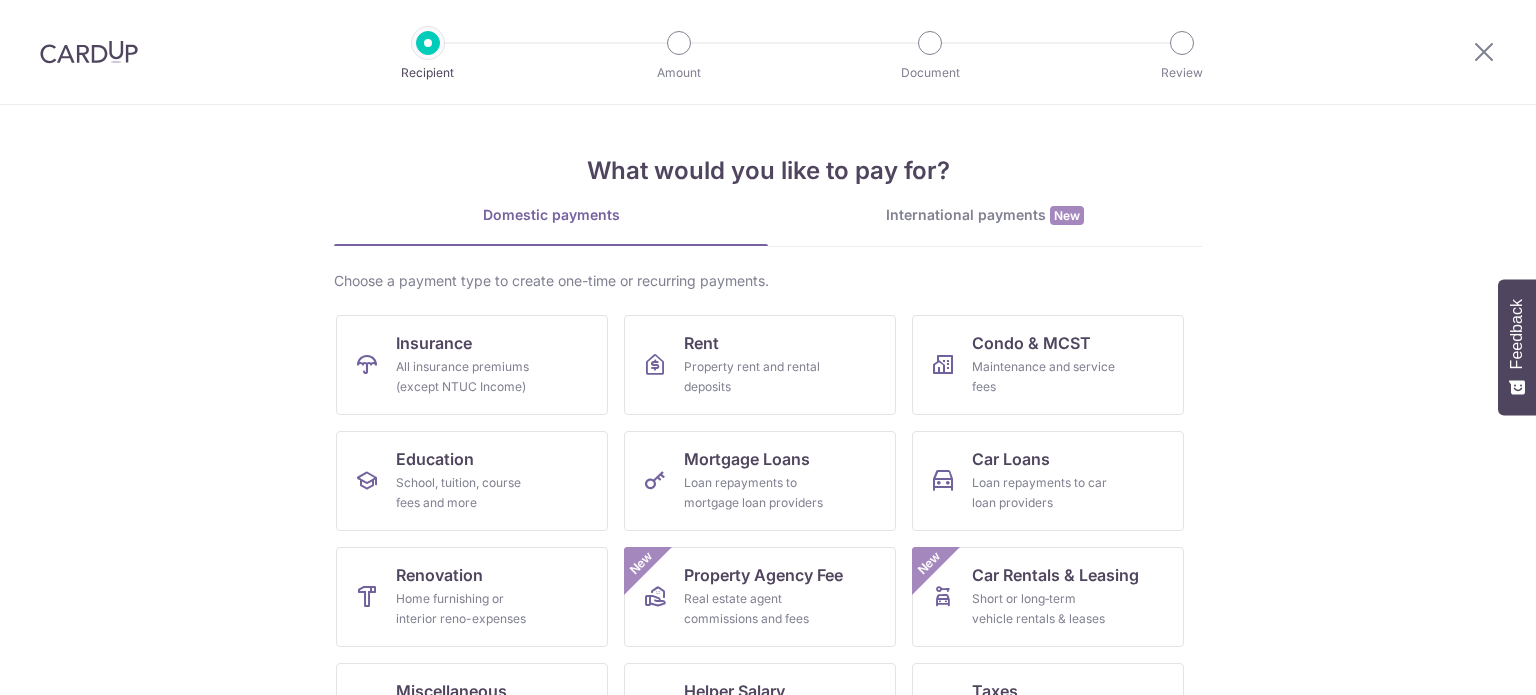 scroll, scrollTop: 0, scrollLeft: 0, axis: both 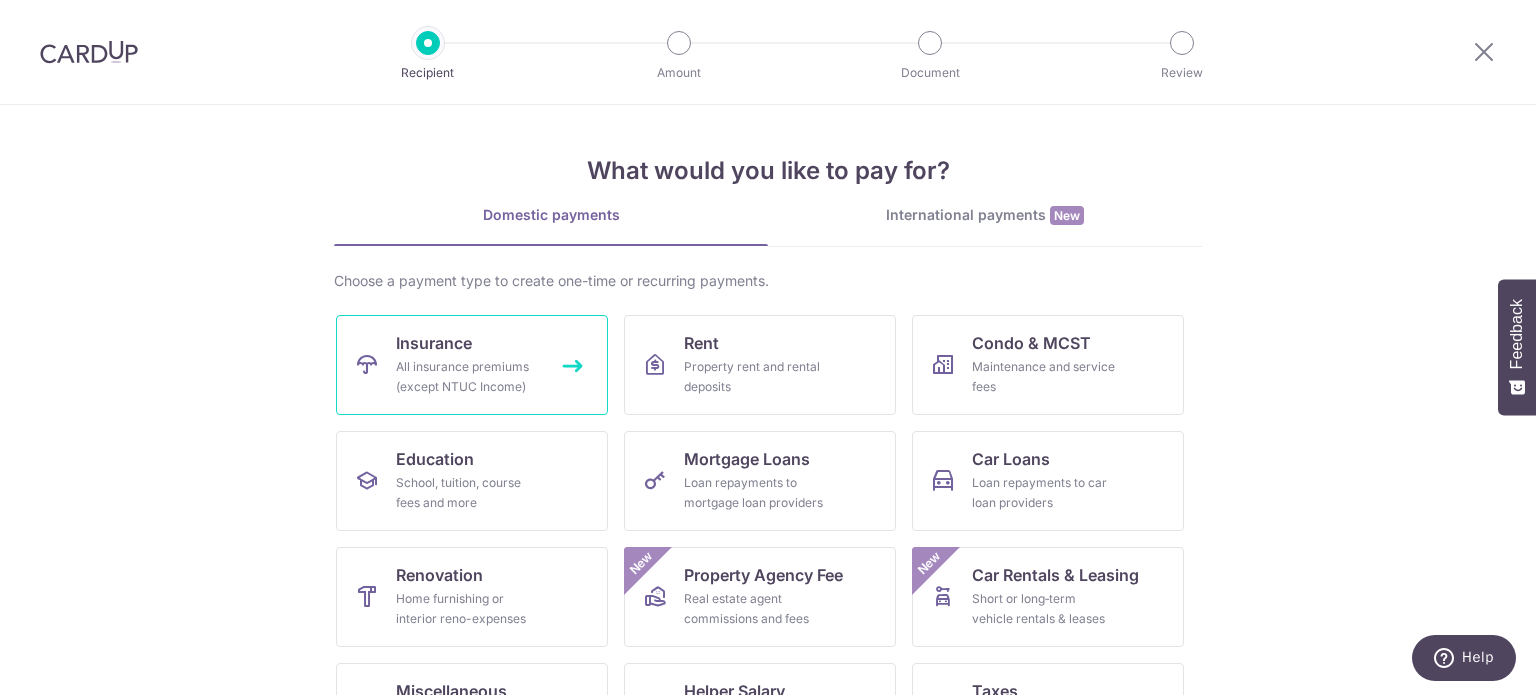 click on "All insurance premiums (except NTUC Income)" at bounding box center (468, 377) 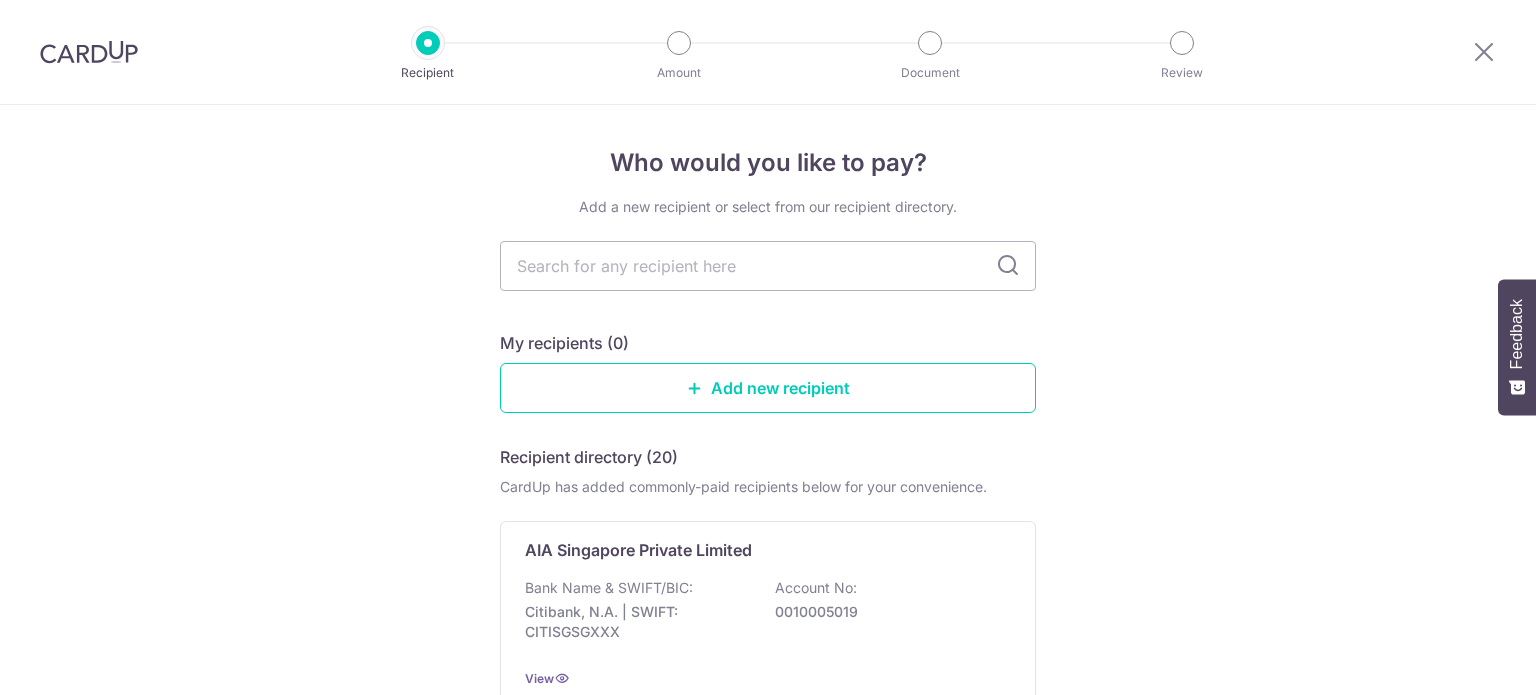 scroll, scrollTop: 0, scrollLeft: 0, axis: both 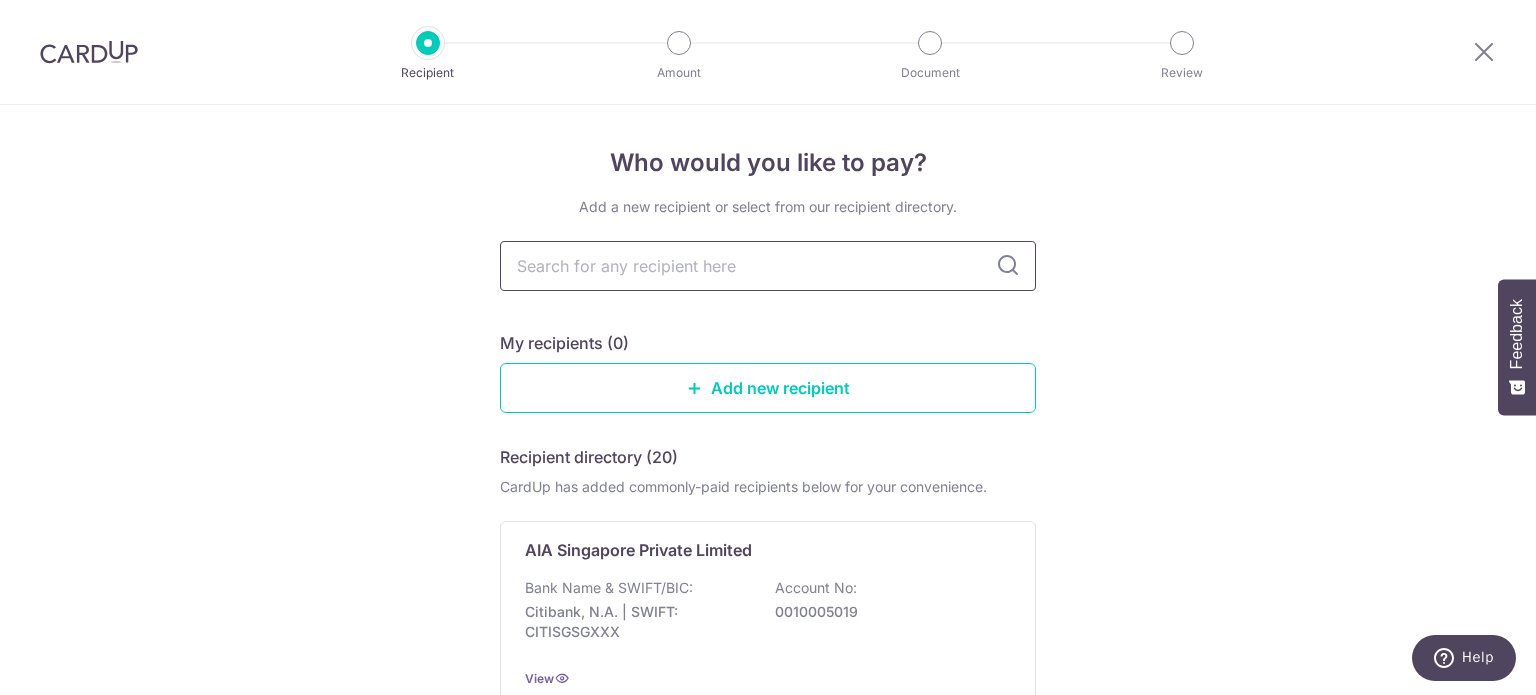 click at bounding box center (768, 266) 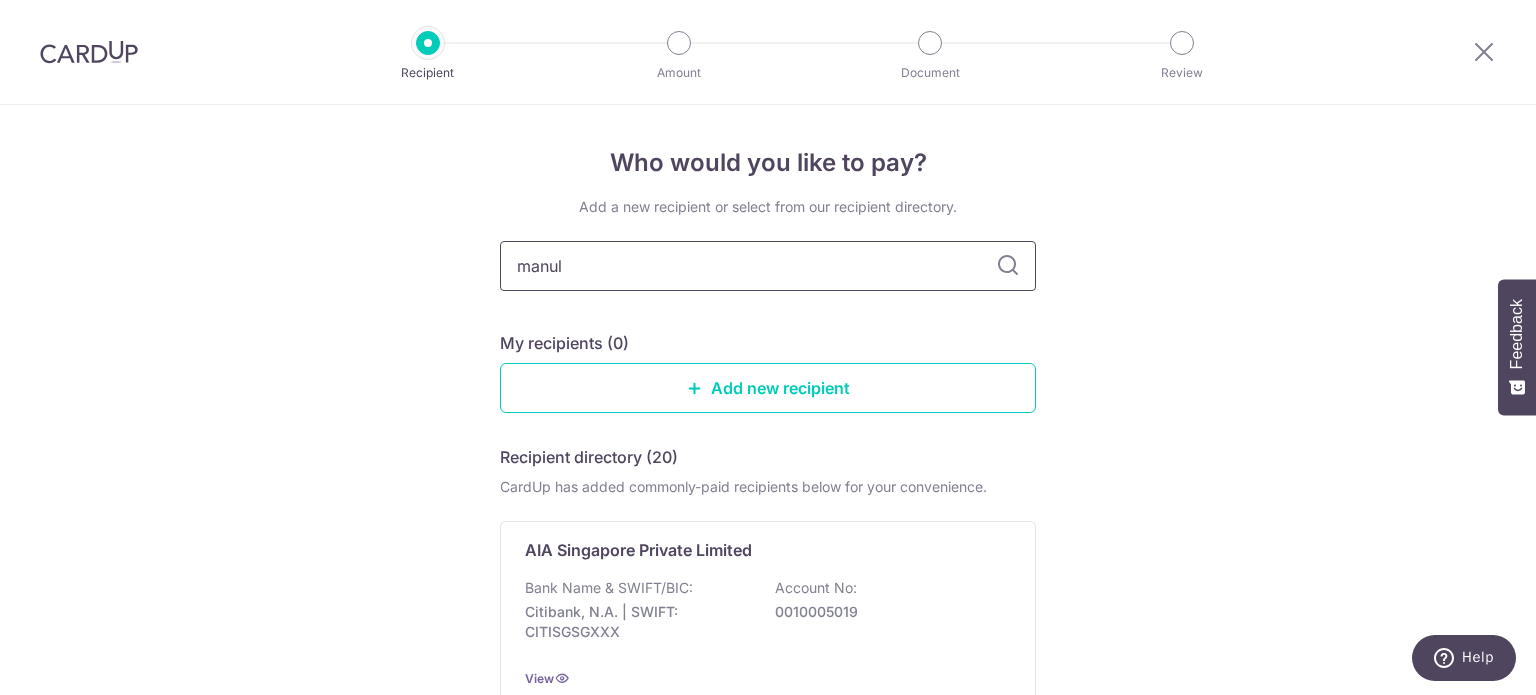 type on "manuli" 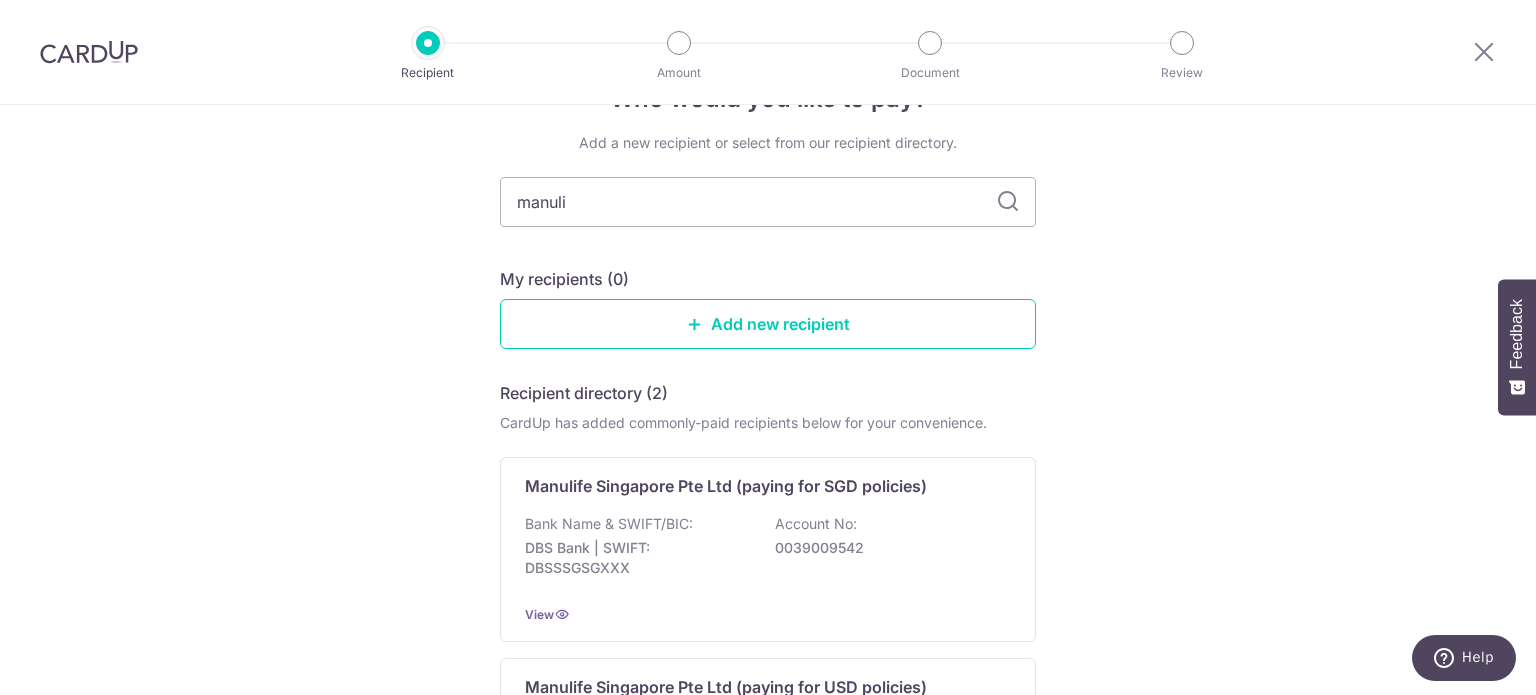 scroll, scrollTop: 100, scrollLeft: 0, axis: vertical 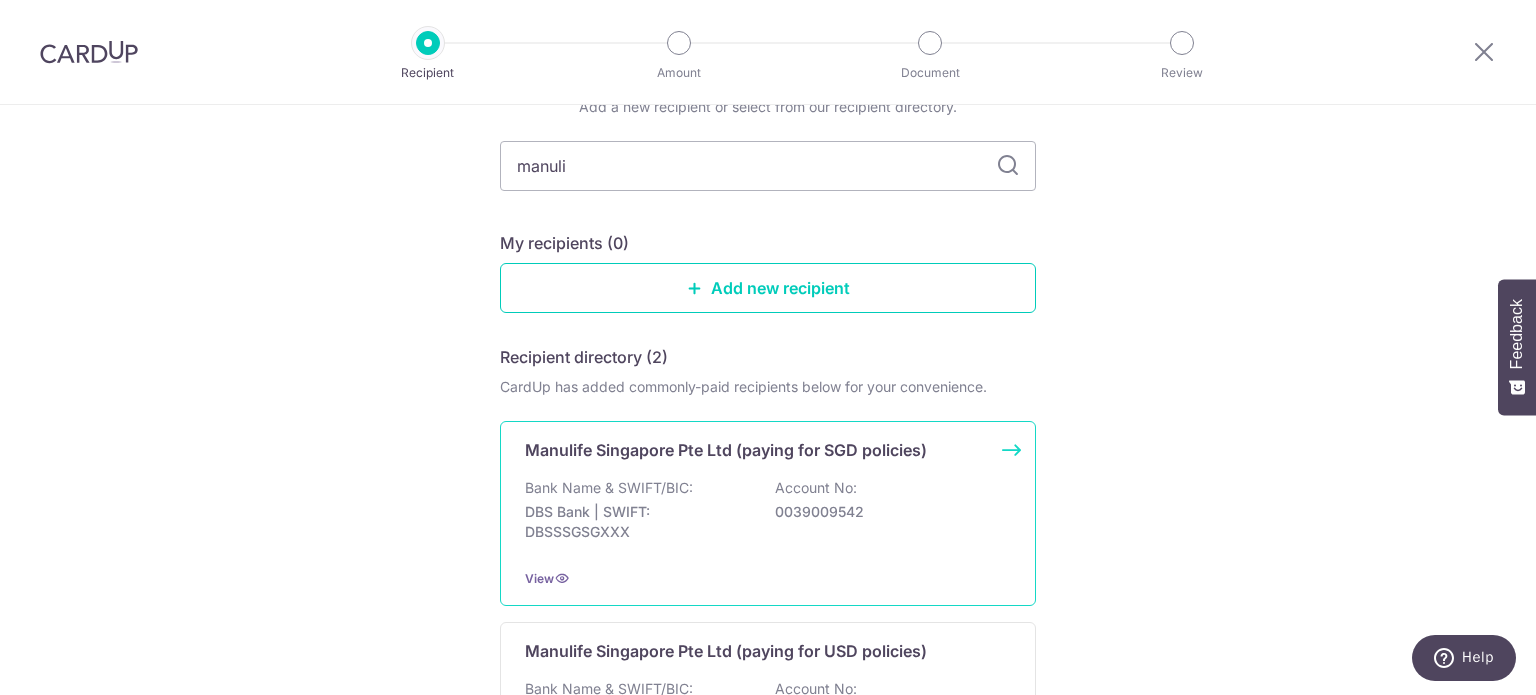 click on "Manulife Singapore Pte Ltd (paying for SGD policies)
Bank Name & SWIFT/BIC:
DBS Bank | SWIFT: DBSSSGSGXXX
Account No:
[ACCOUNT_NUMBER]
View" at bounding box center [768, 513] 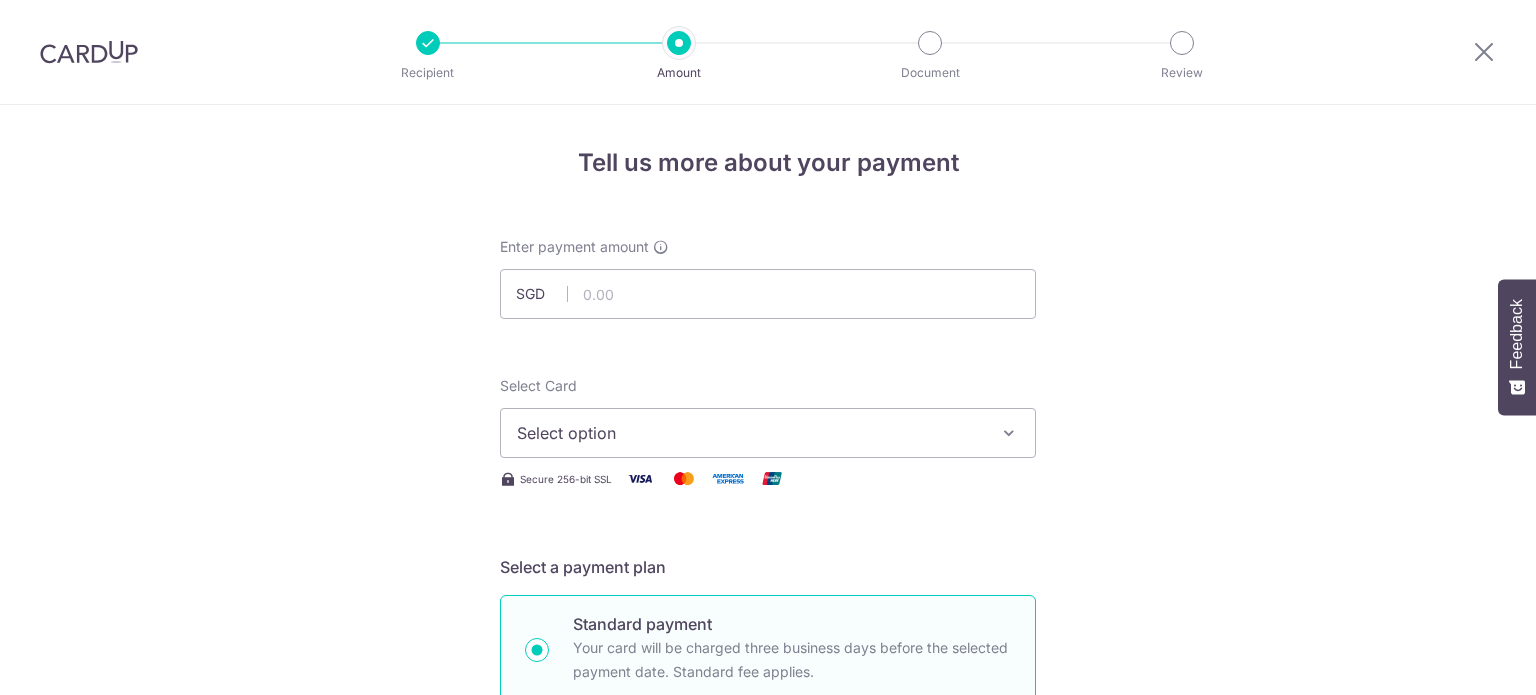 scroll, scrollTop: 0, scrollLeft: 0, axis: both 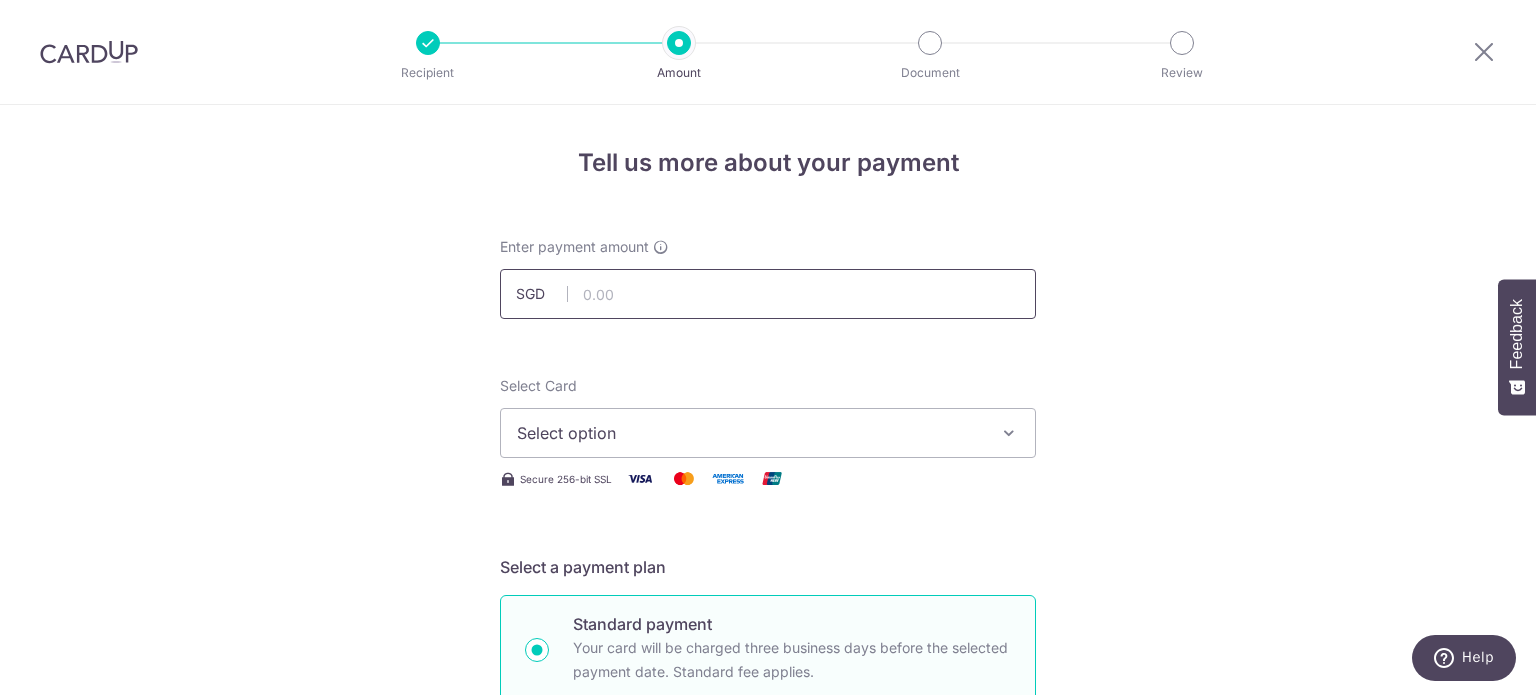 click at bounding box center [768, 294] 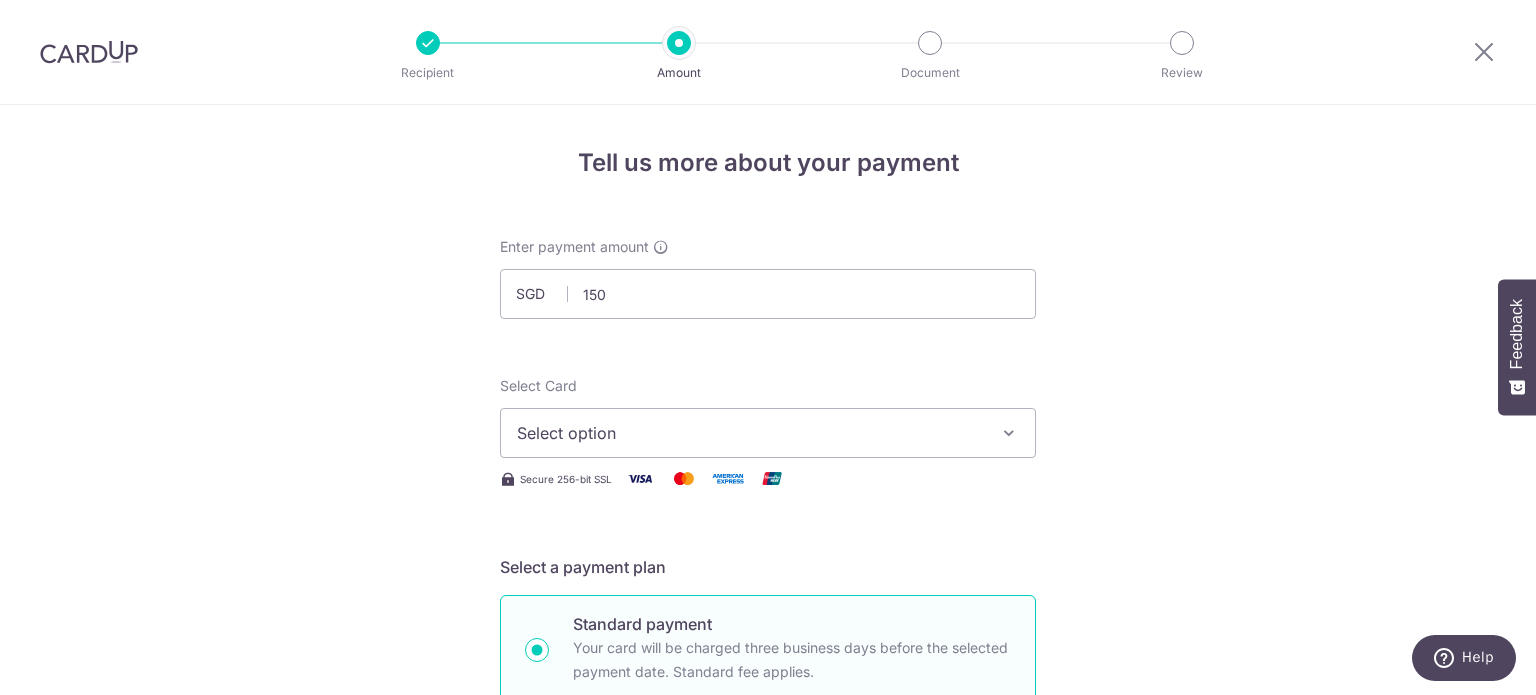 type on "150.00" 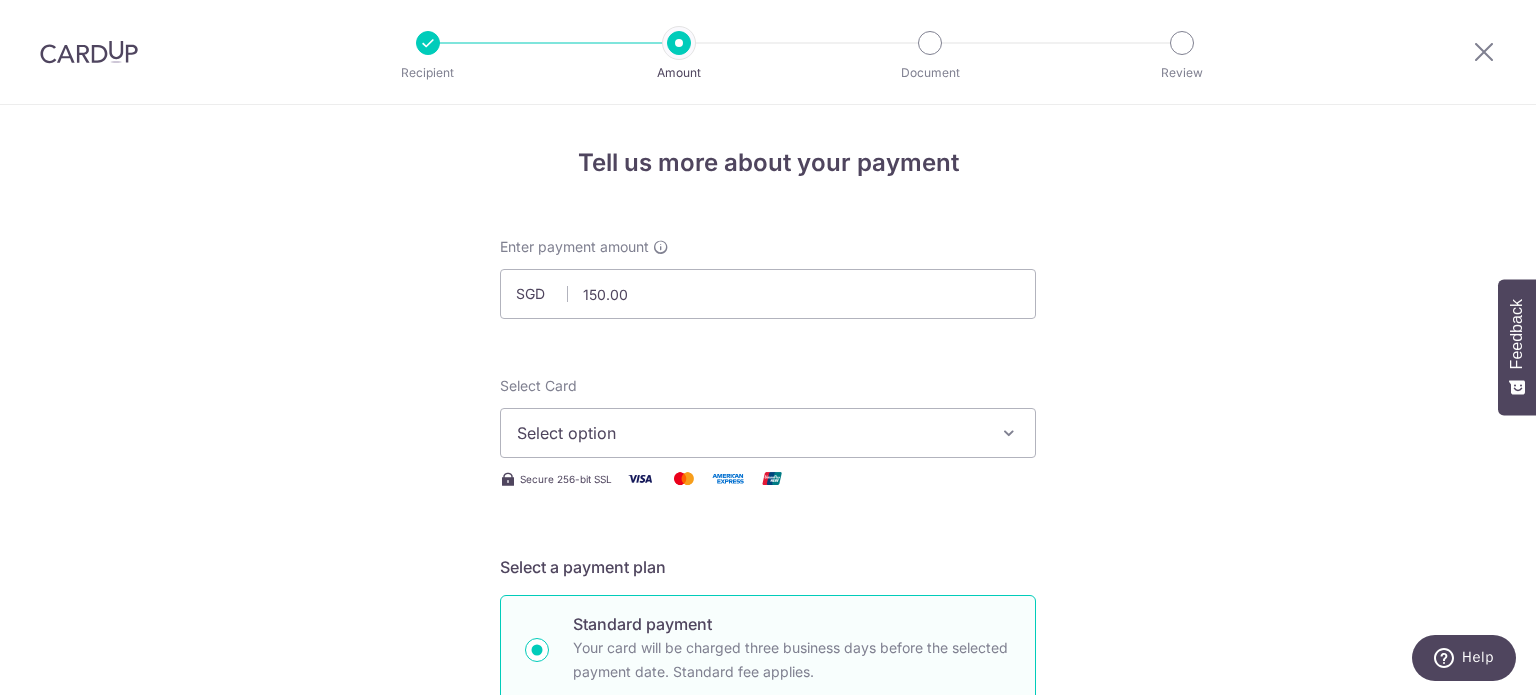 click on "Tell us more about your payment
Enter payment amount
SGD
150.00
150.00
Select Card
Select option
Add credit card
Your Cards
**** 6641
Secure 256-bit SSL
Text
New card details
Card
Secure 256-bit SSL" at bounding box center (768, 1009) 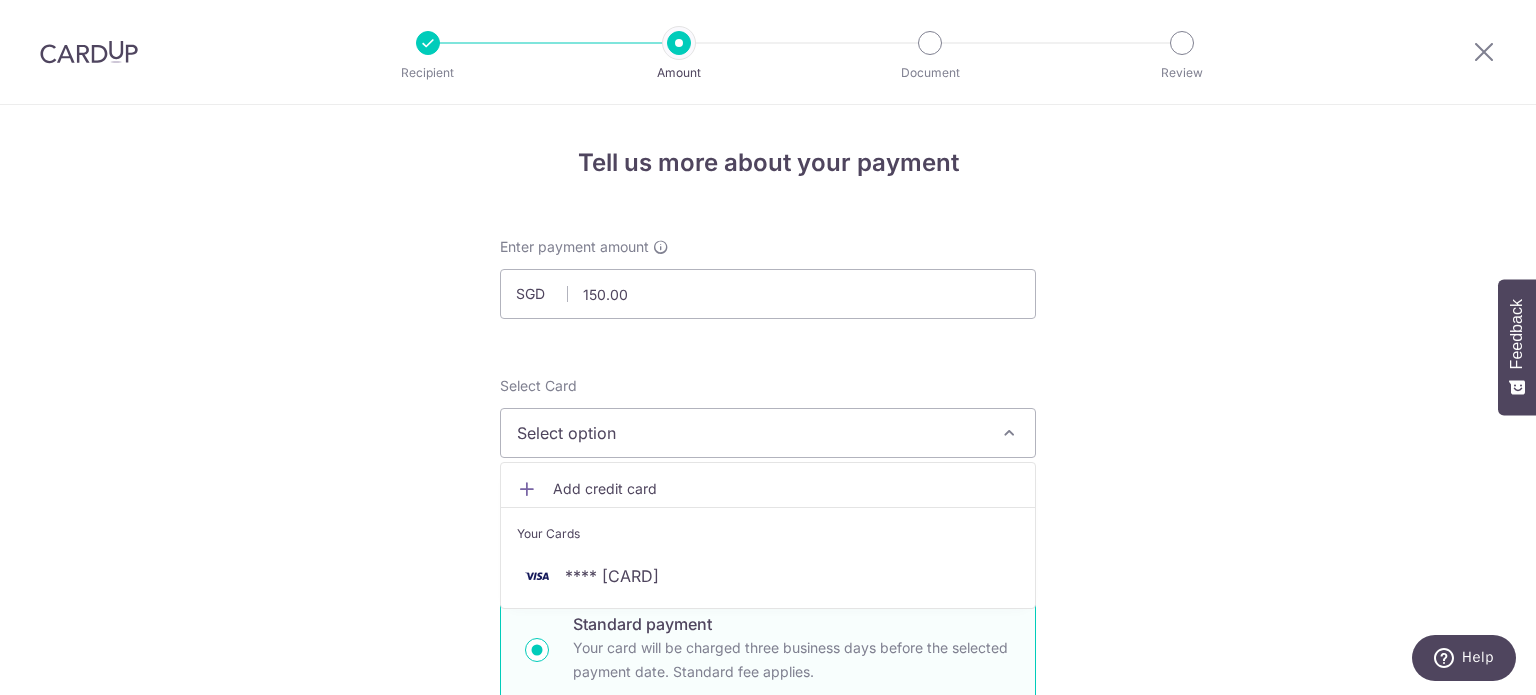 scroll, scrollTop: 100, scrollLeft: 0, axis: vertical 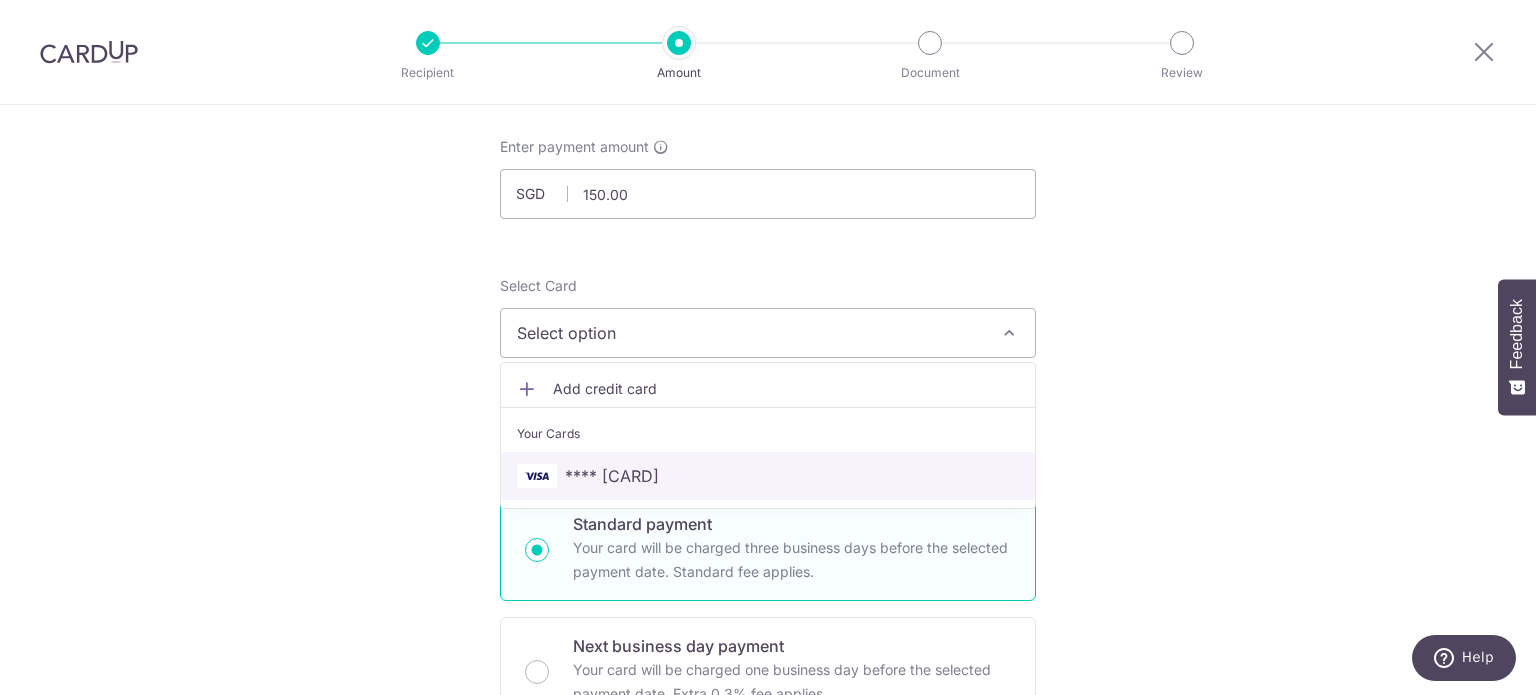 click on "**** 6641" at bounding box center [768, 476] 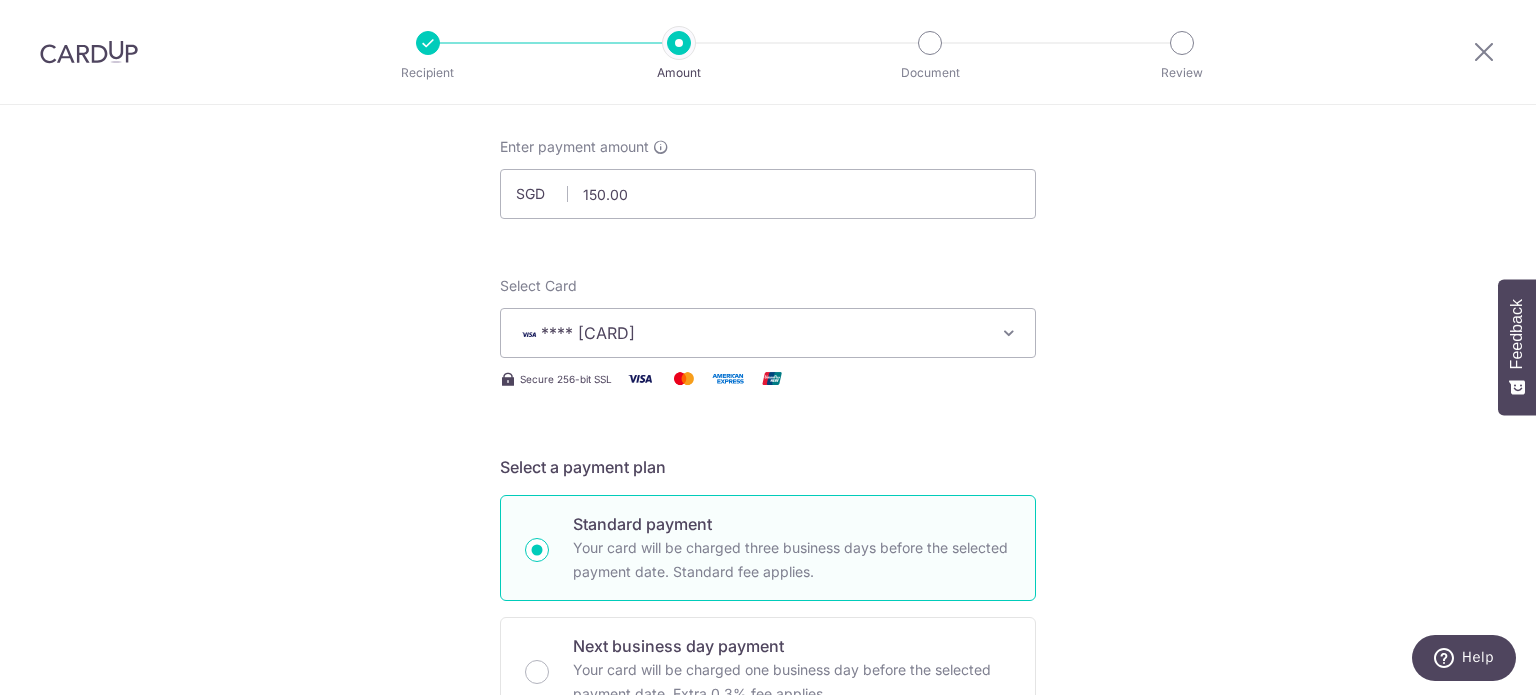 scroll, scrollTop: 200, scrollLeft: 0, axis: vertical 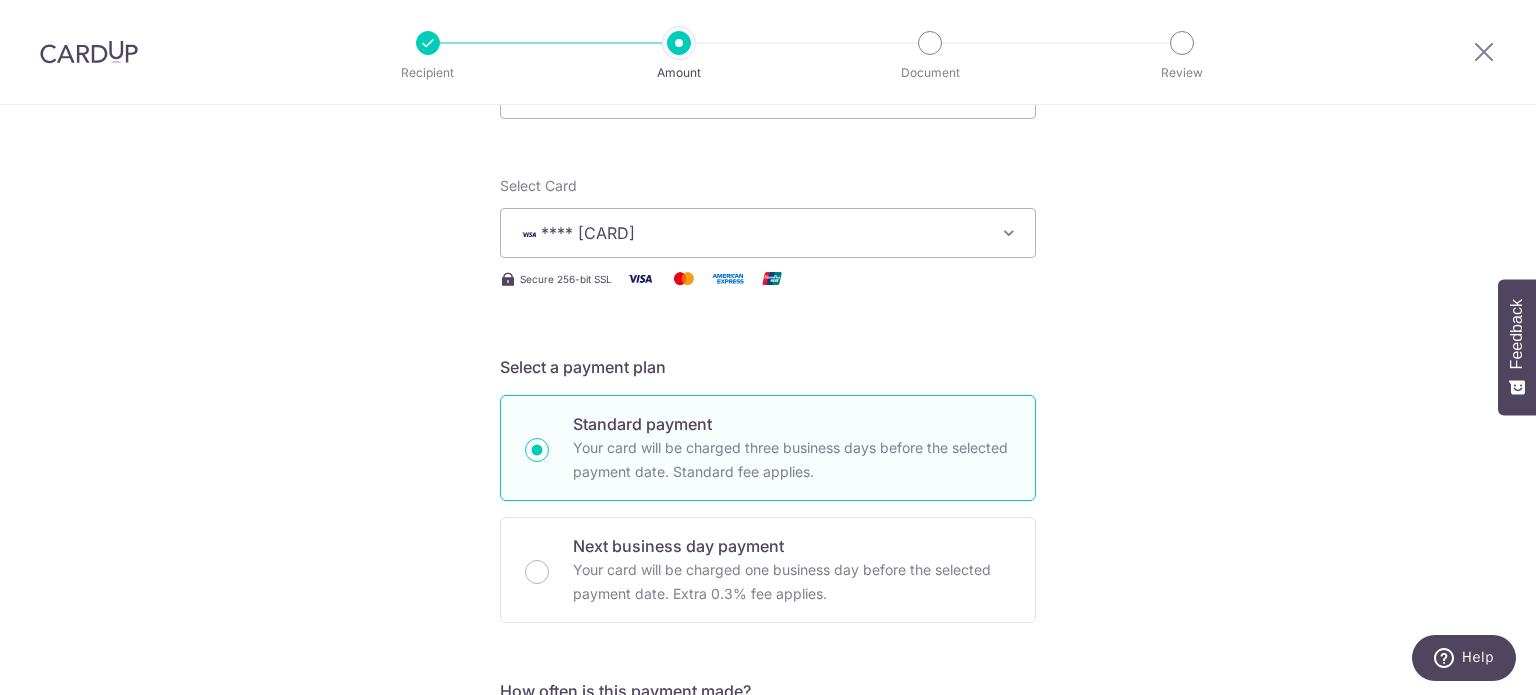 click on "Tell us more about your payment
Enter payment amount
SGD
150.00
150.00
Select Card
**** 6641
Add credit card
Your Cards
**** 6641
Secure 256-bit SSL
Text
New card details
Card
Secure 256-bit SSL" at bounding box center [768, 809] 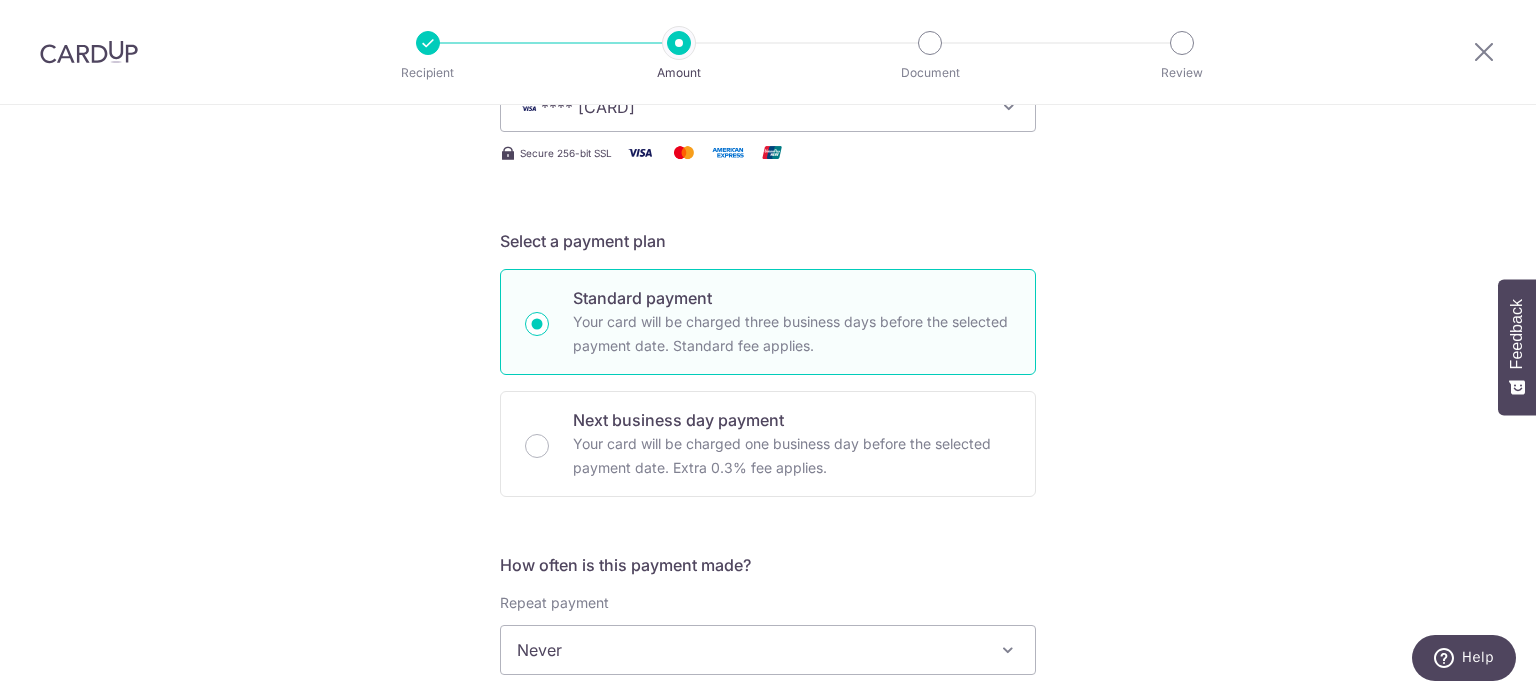 scroll, scrollTop: 500, scrollLeft: 0, axis: vertical 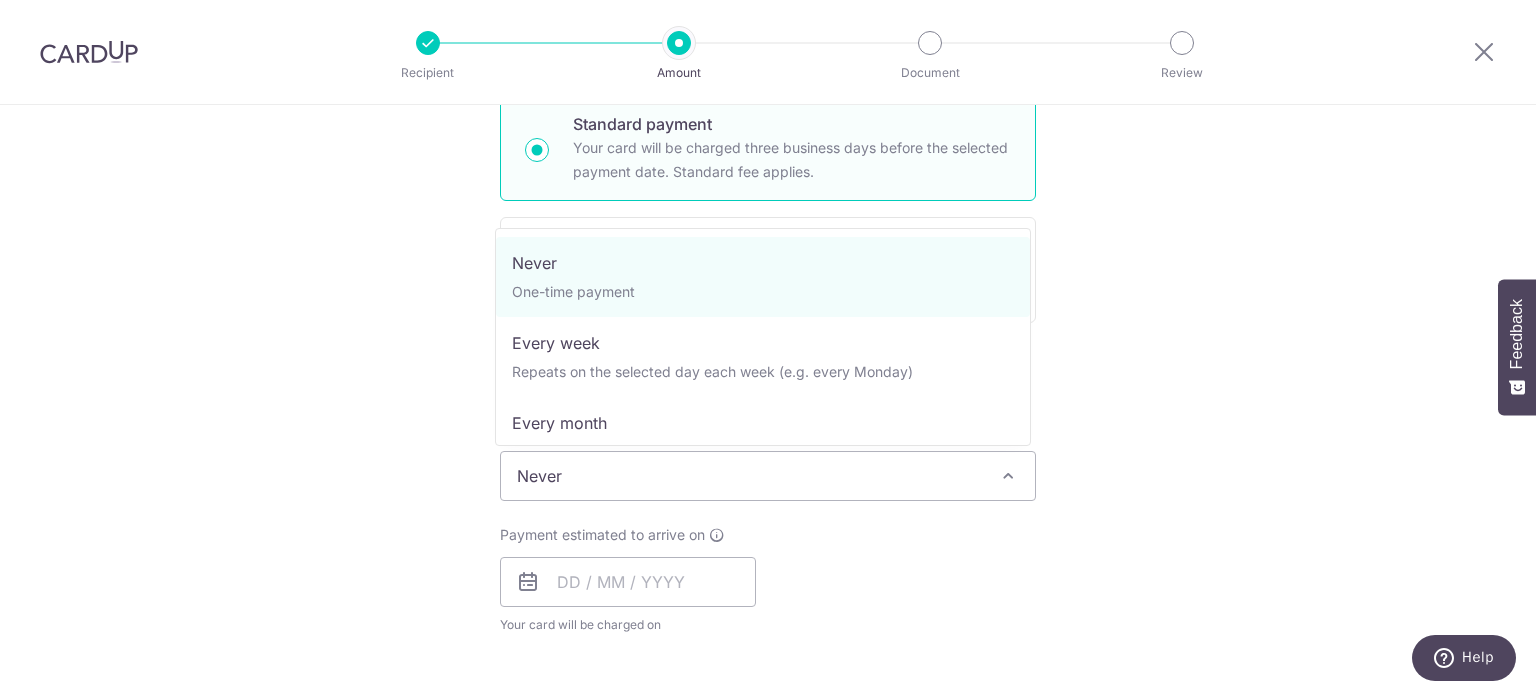 click on "Never" at bounding box center [768, 476] 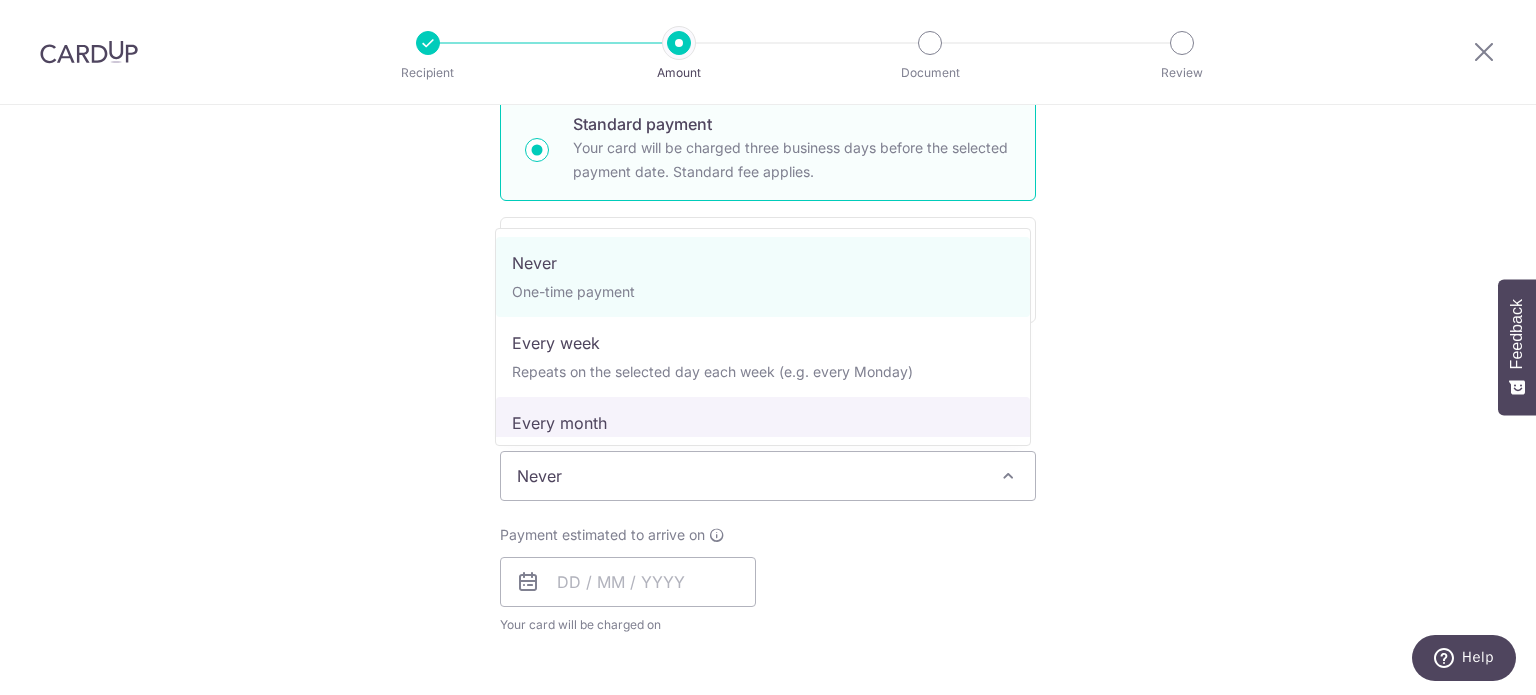 select on "3" 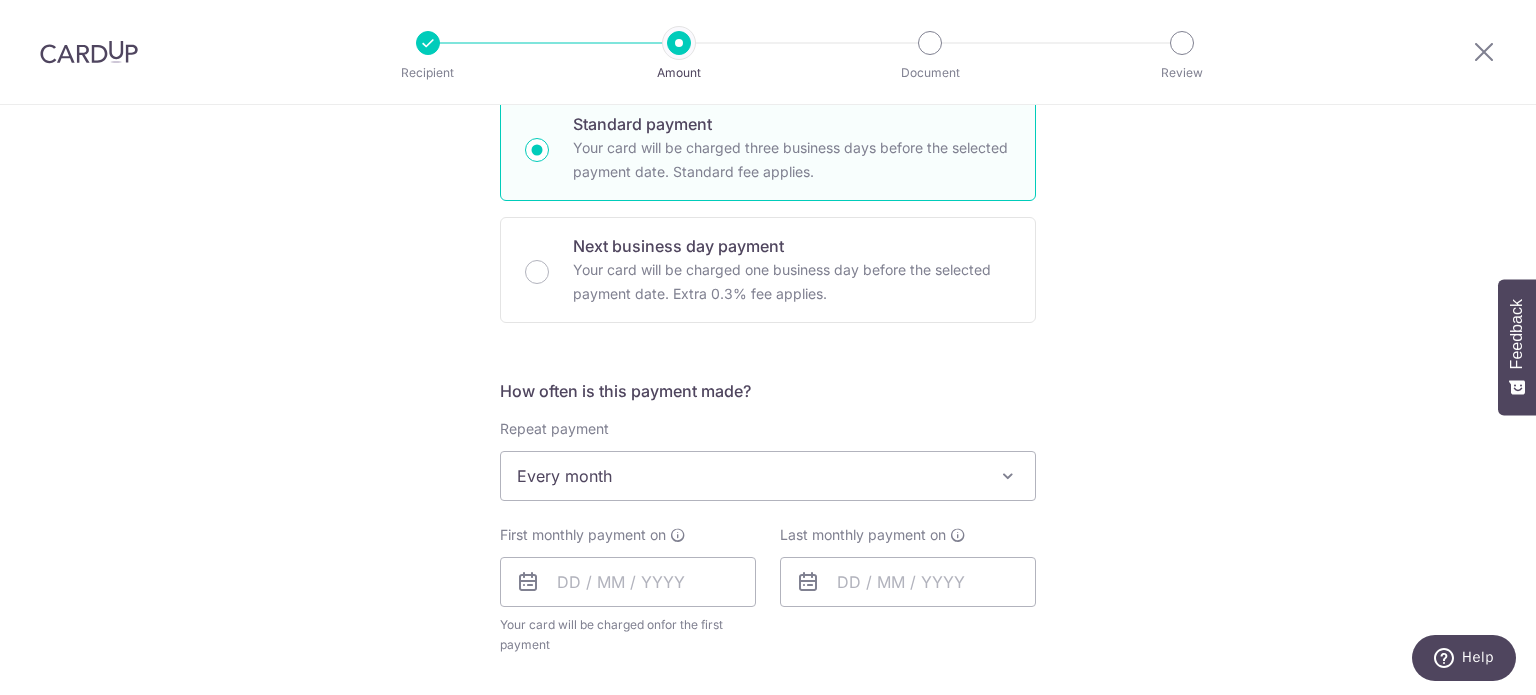 scroll, scrollTop: 700, scrollLeft: 0, axis: vertical 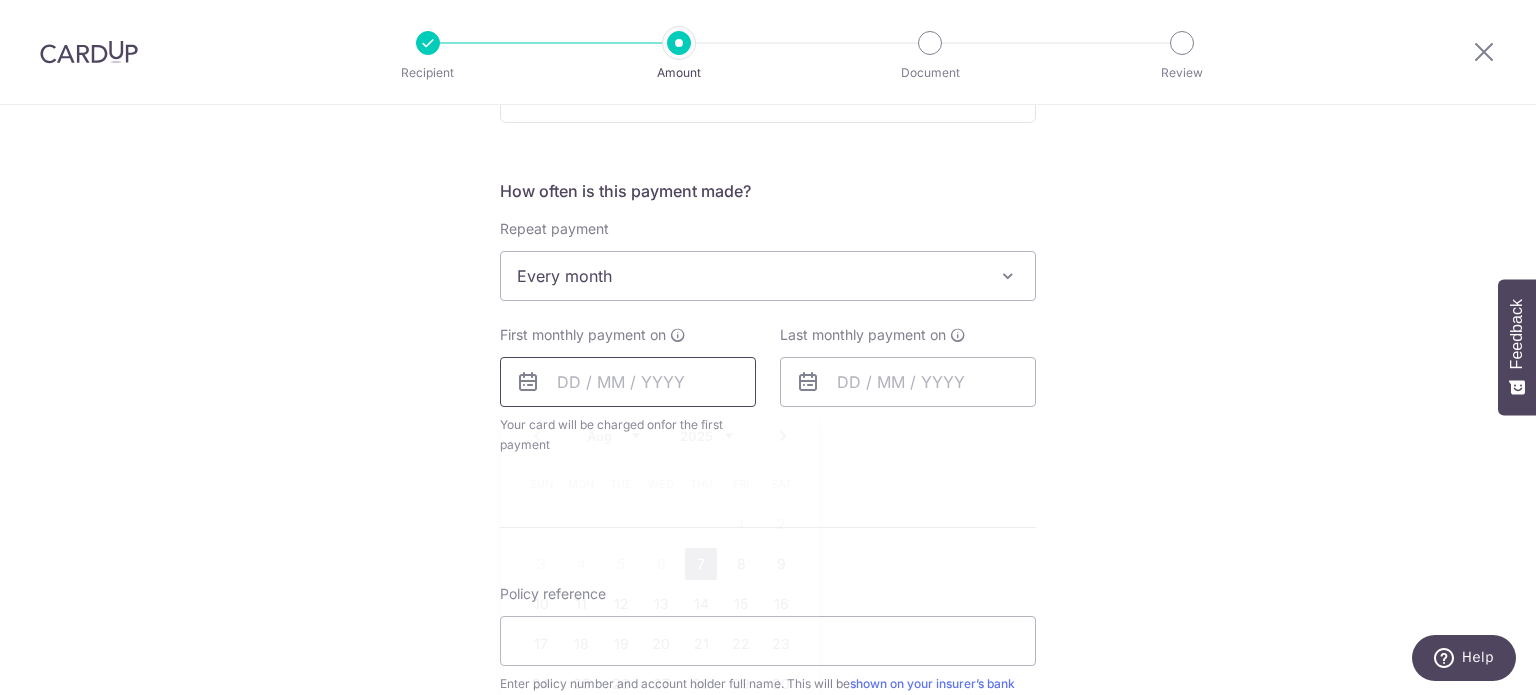click at bounding box center [628, 382] 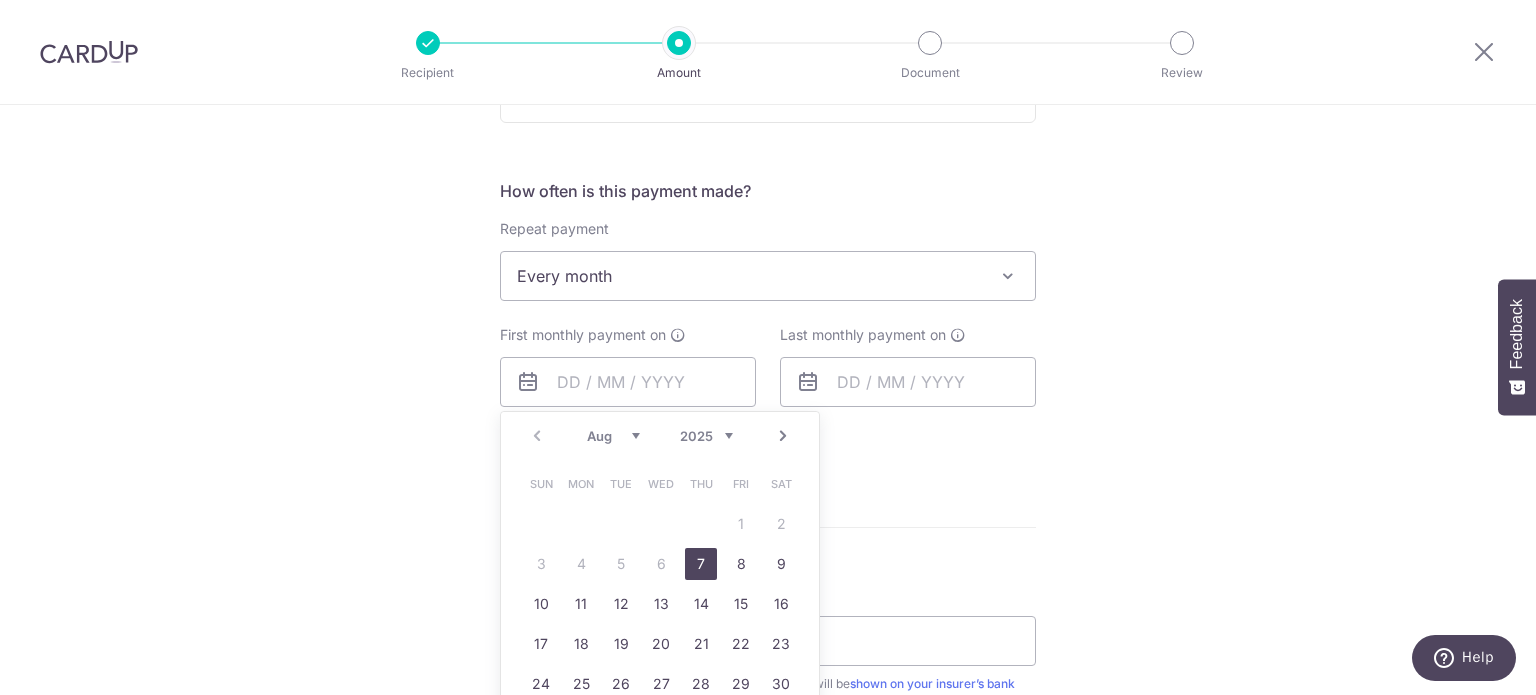 click on "7" at bounding box center [701, 564] 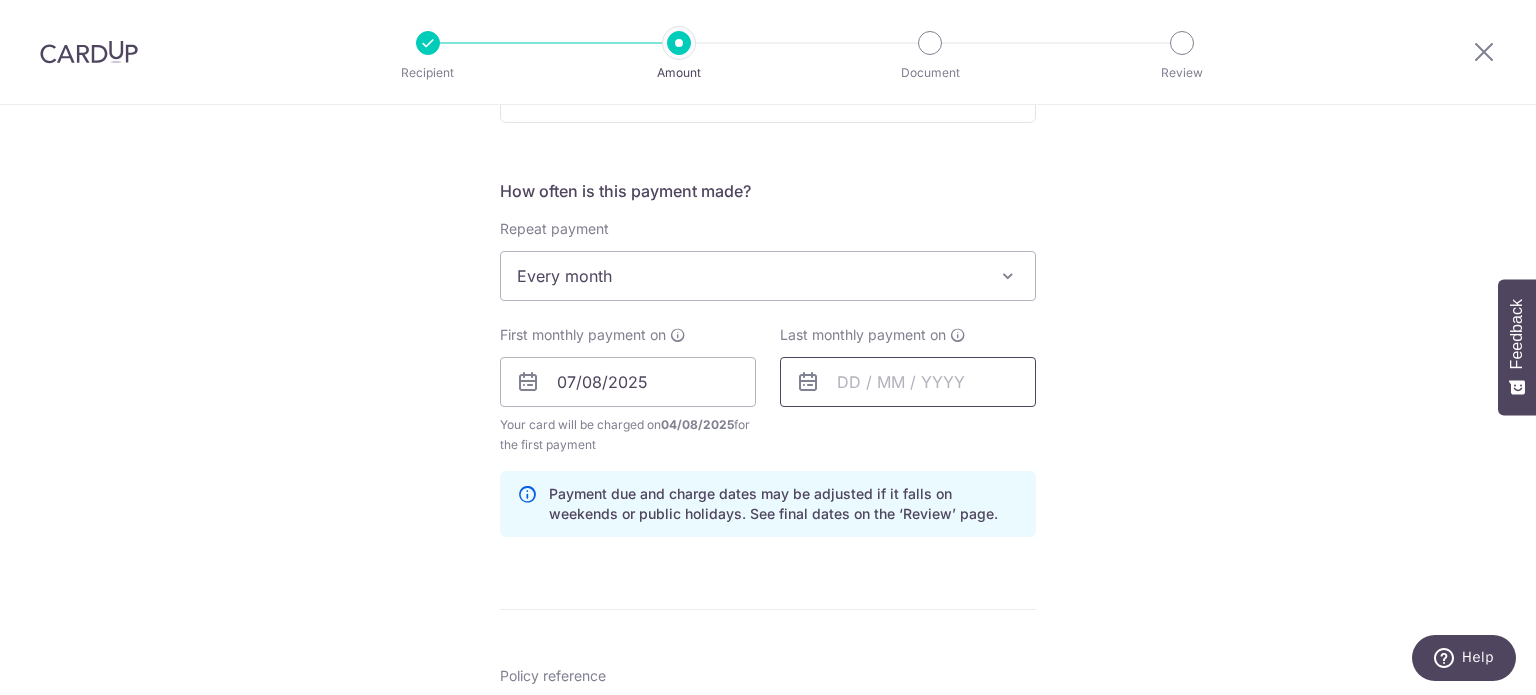 click at bounding box center (908, 382) 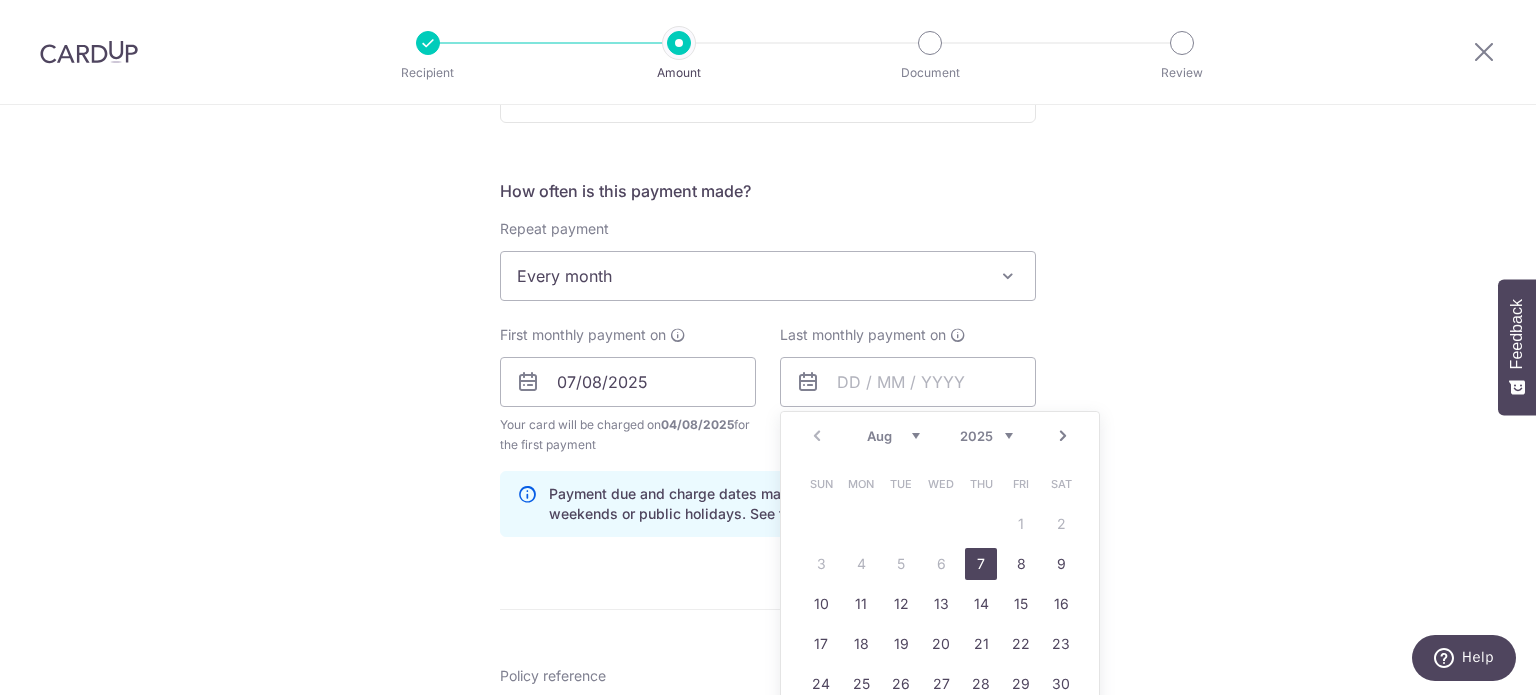 click on "Next" at bounding box center [1063, 436] 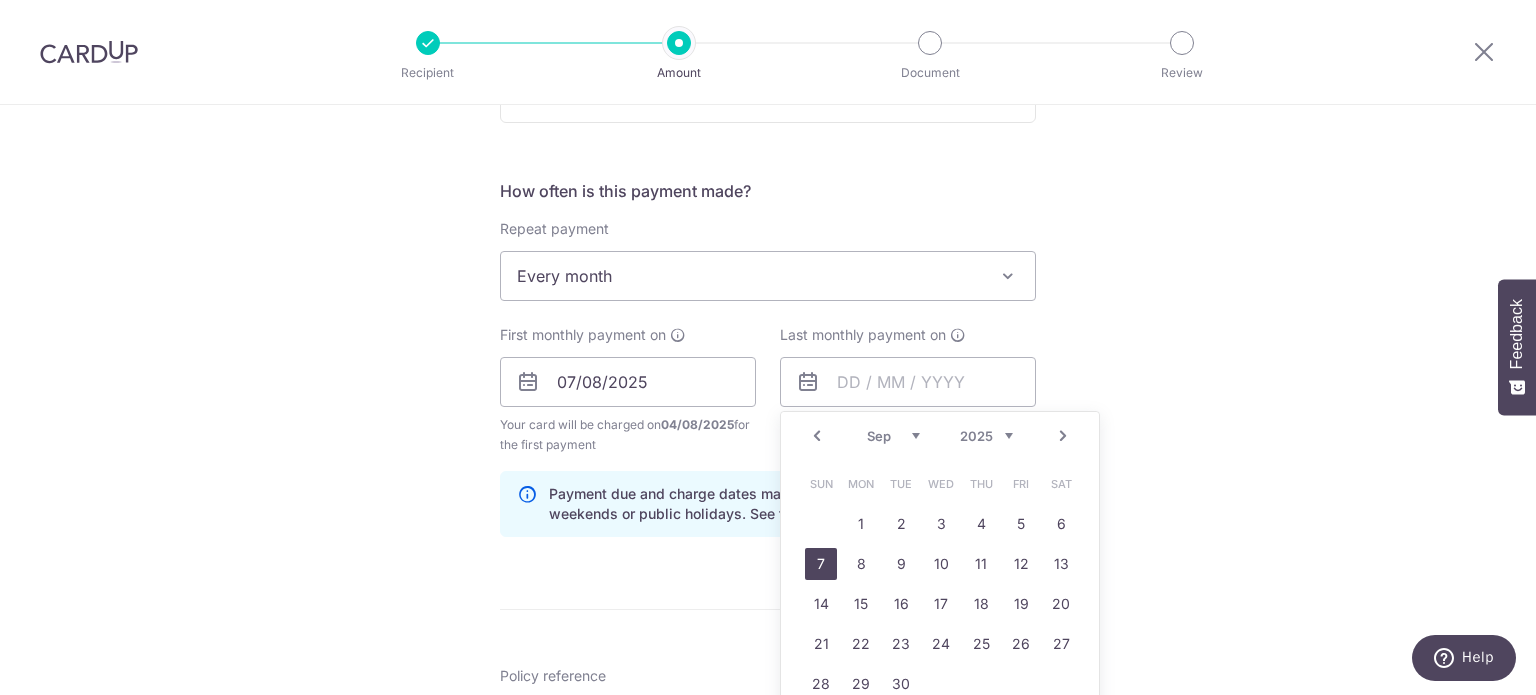 click on "7" at bounding box center [821, 564] 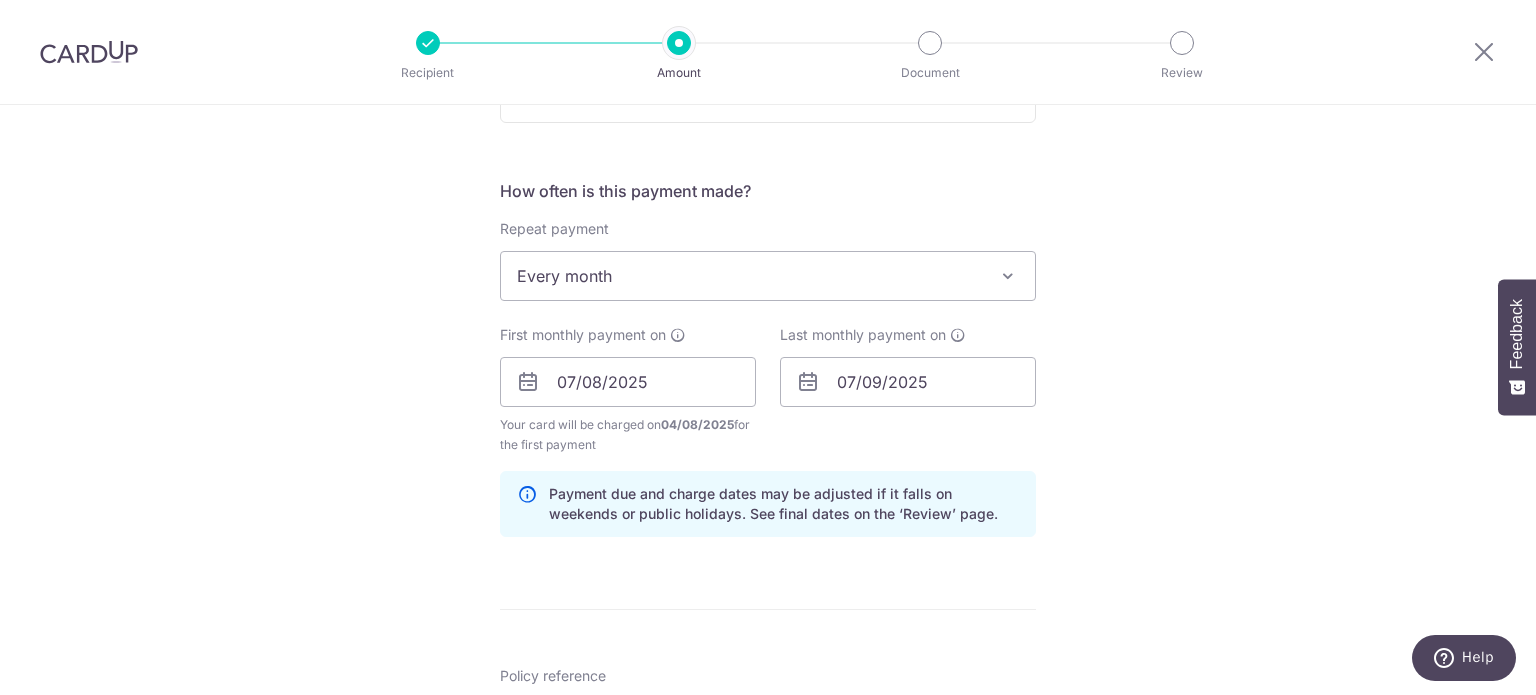 click on "Tell us more about your payment
Enter payment amount
SGD
150.00
150.00
Select Card
**** 6641
Add credit card
Your Cards
**** 6641
Secure 256-bit SSL
Text
New card details
Card
Secure 256-bit SSL" at bounding box center (768, 360) 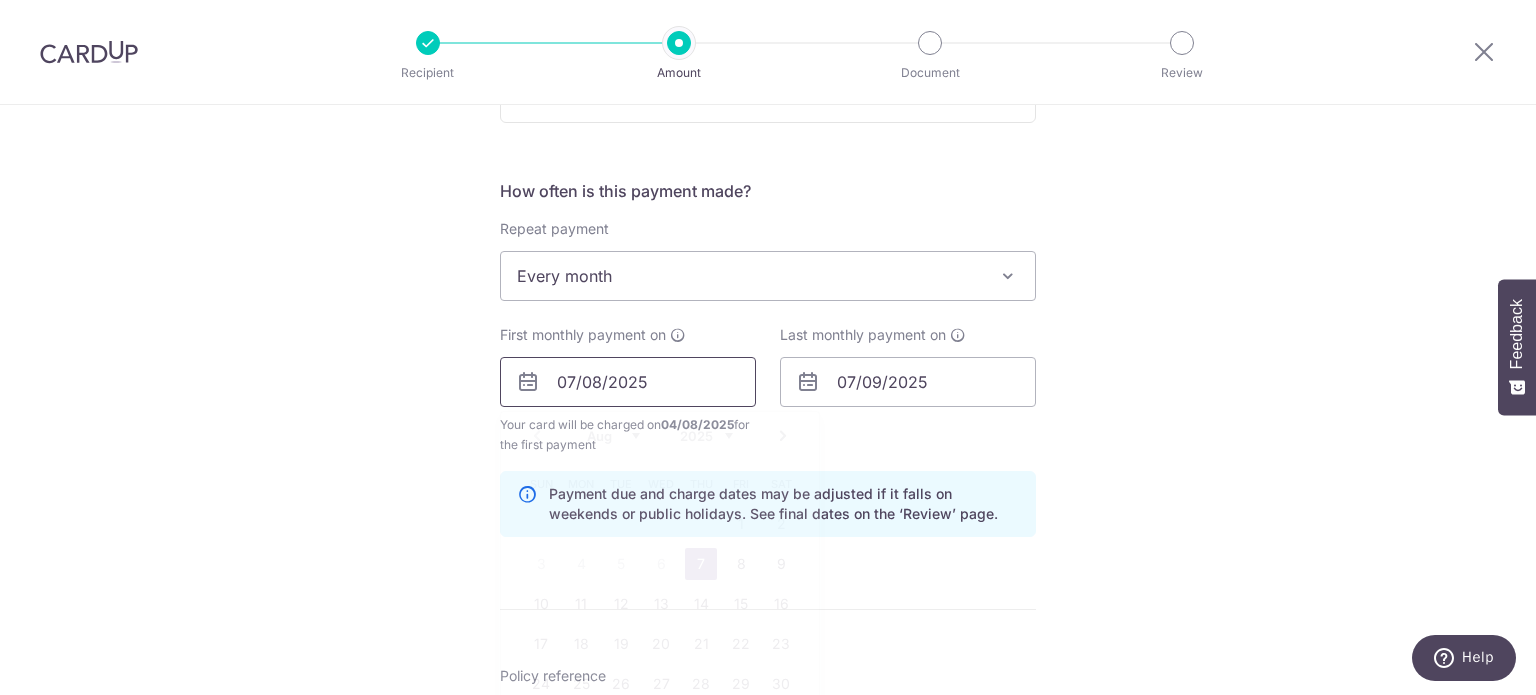 click on "07/08/2025" at bounding box center [628, 382] 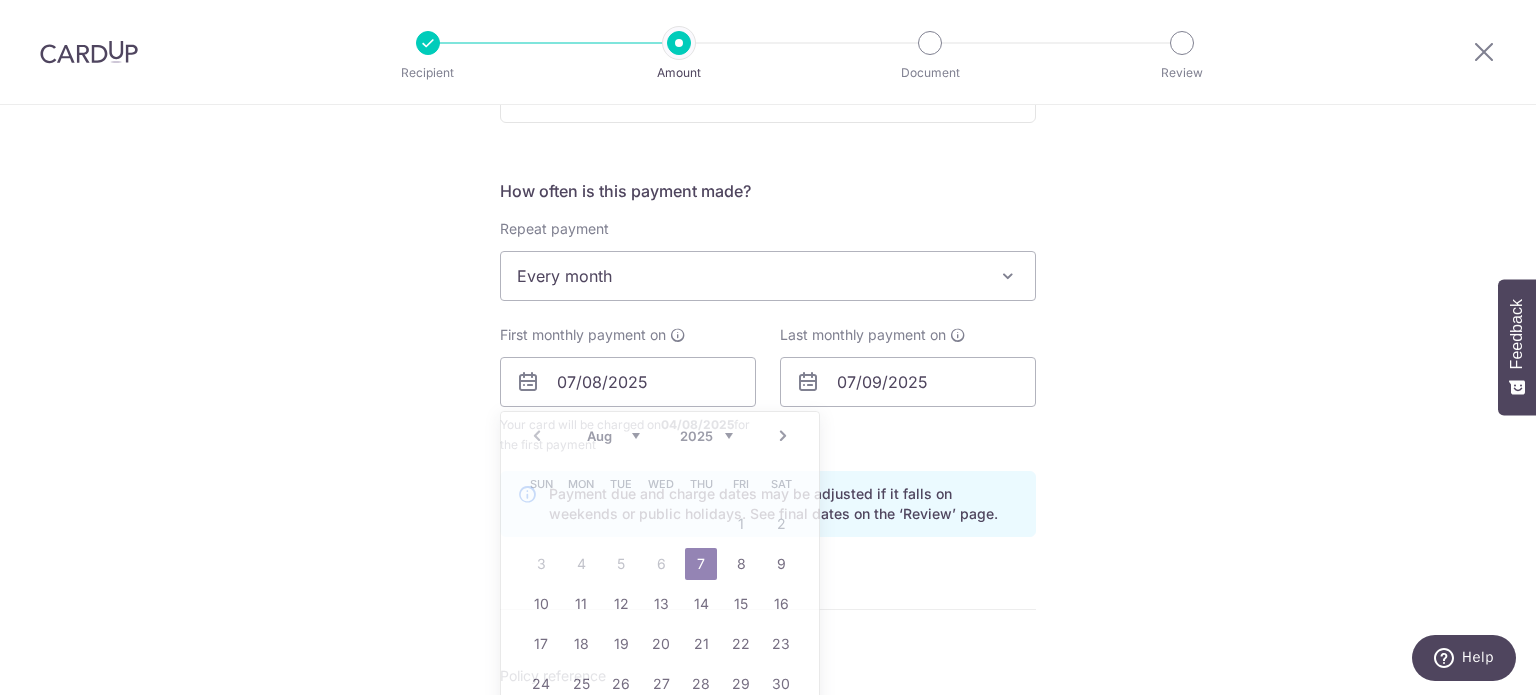 click on "Tell us more about your payment
Enter payment amount
SGD
150.00
150.00
Select Card
**** 6641
Add credit card
Your Cards
**** 6641
Secure 256-bit SSL
Text
New card details
Card
Secure 256-bit SSL" at bounding box center [768, 360] 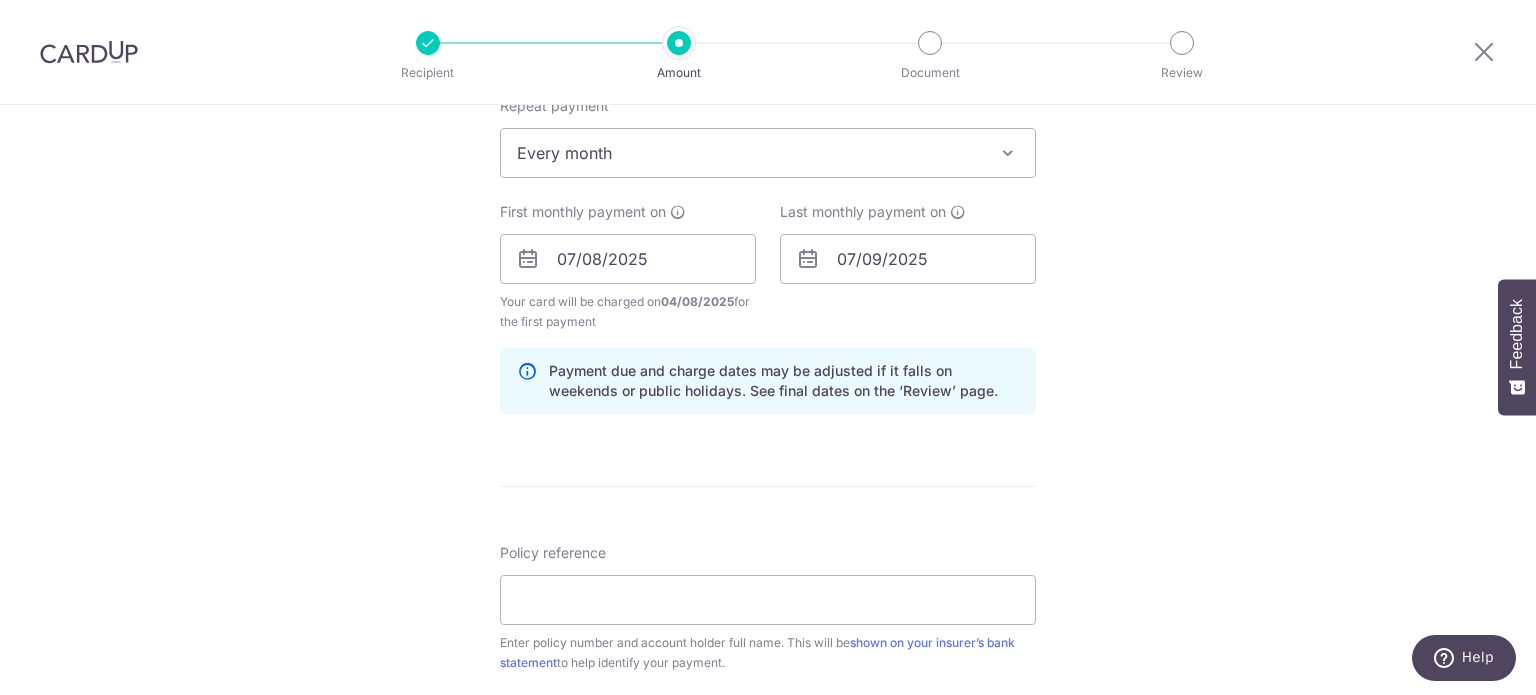 scroll, scrollTop: 1000, scrollLeft: 0, axis: vertical 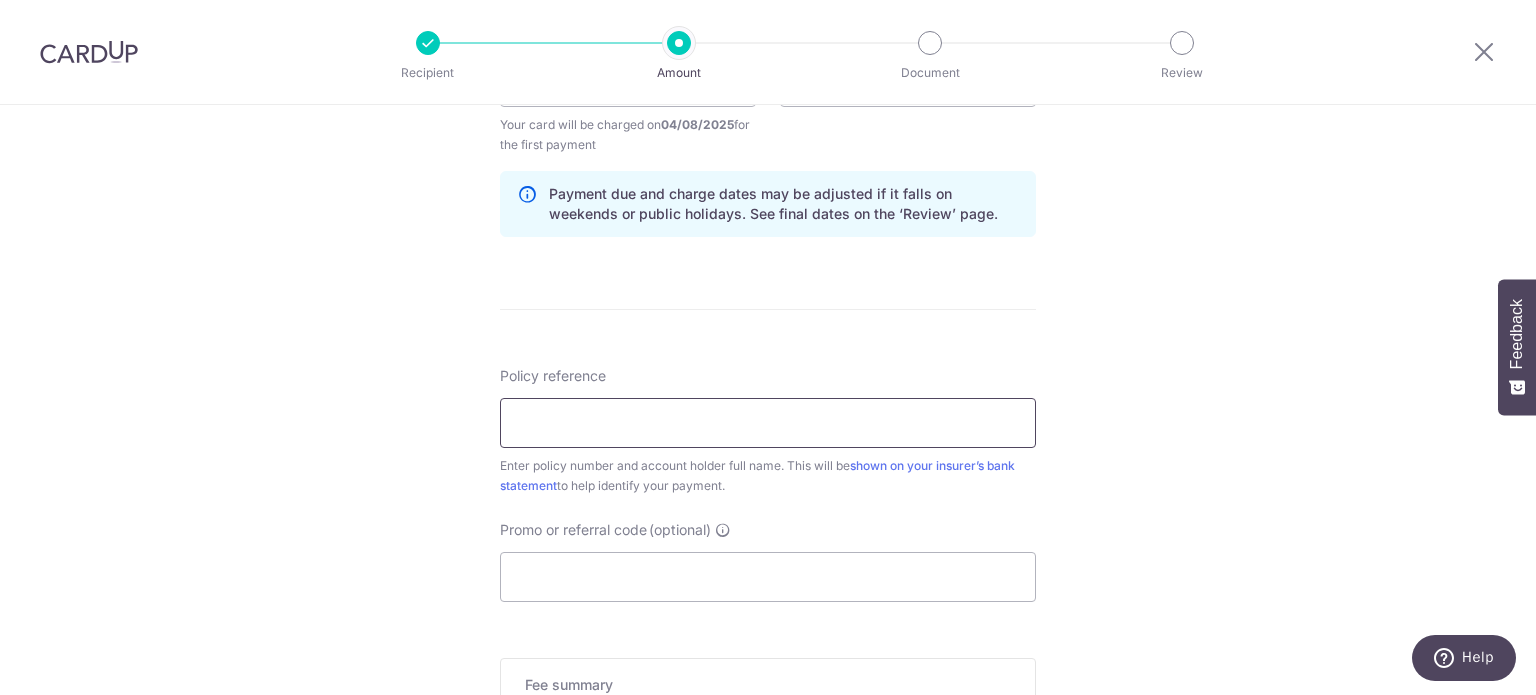 click on "Policy reference" at bounding box center [768, 423] 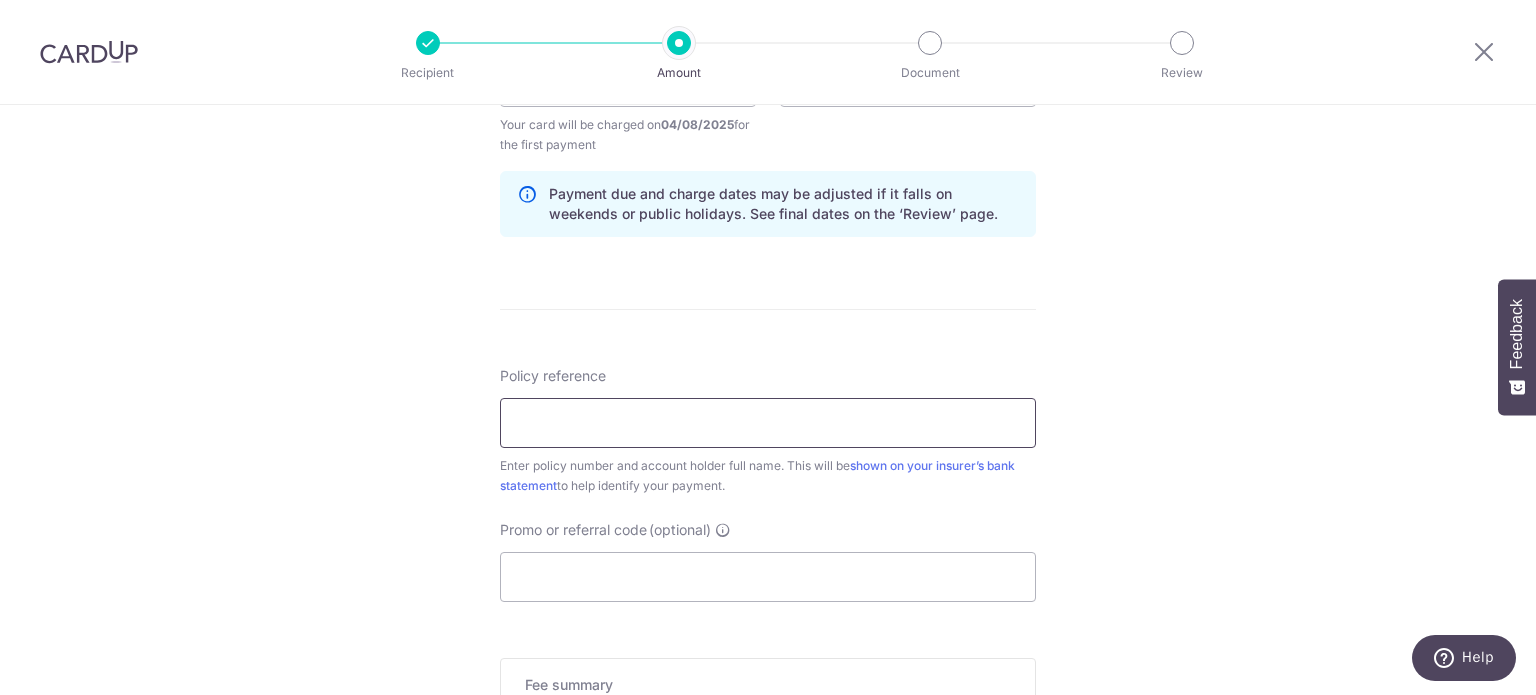 click on "Policy reference" at bounding box center (768, 423) 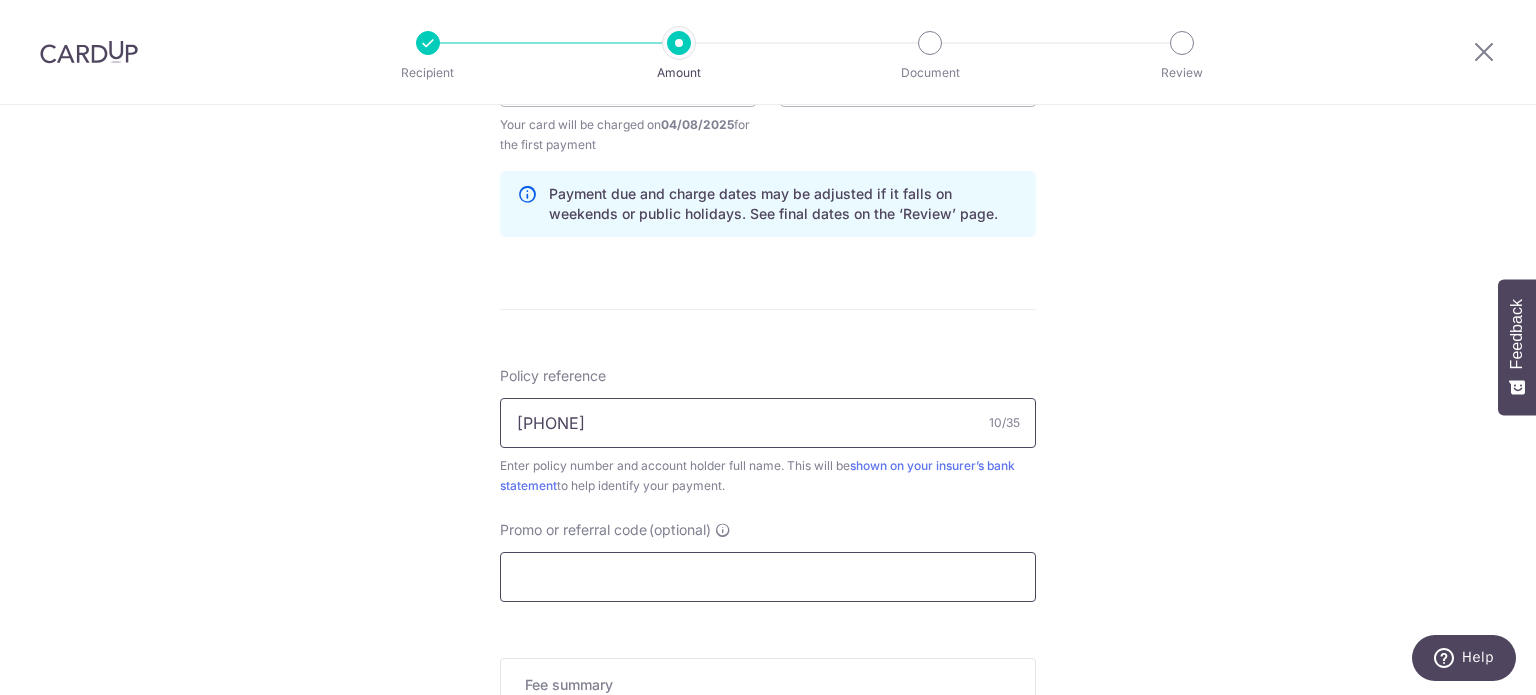 type on "1451304111" 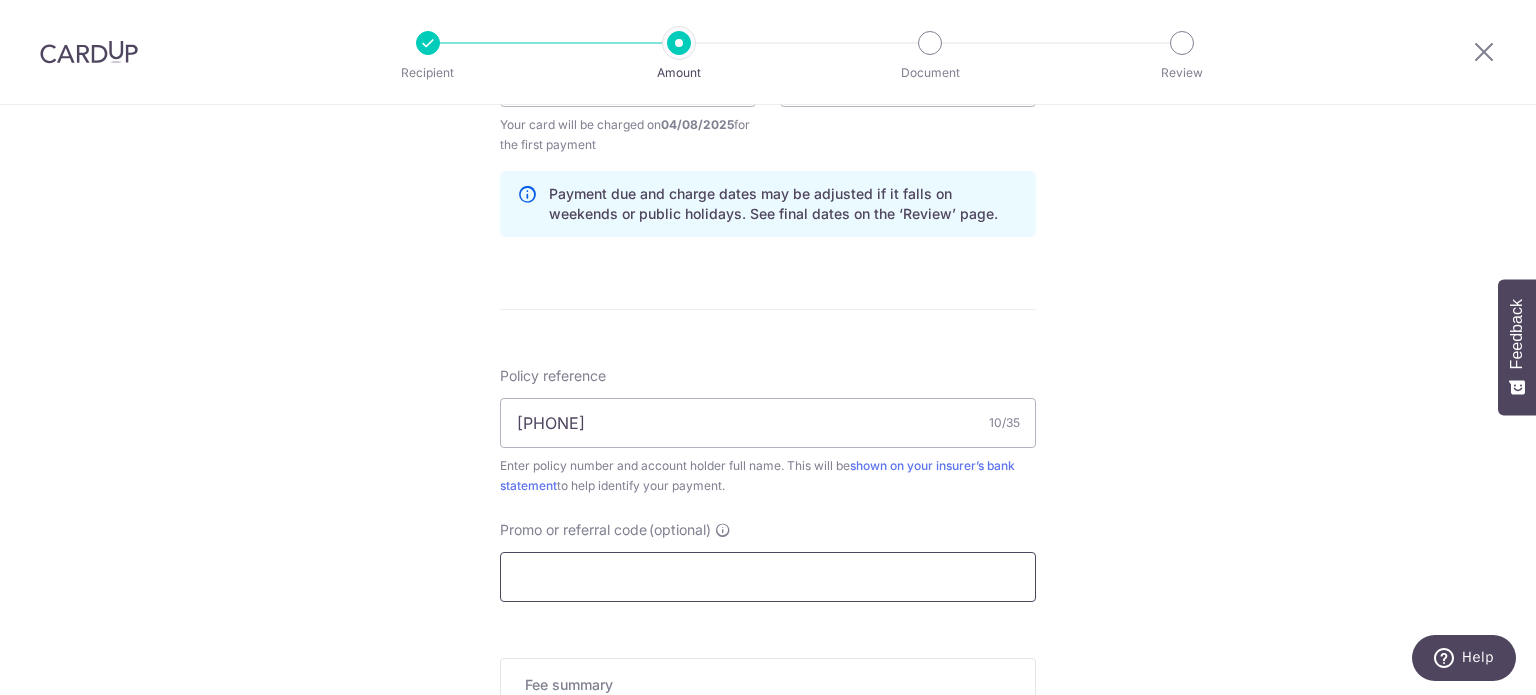 click on "Promo or referral code
(optional)" at bounding box center [768, 577] 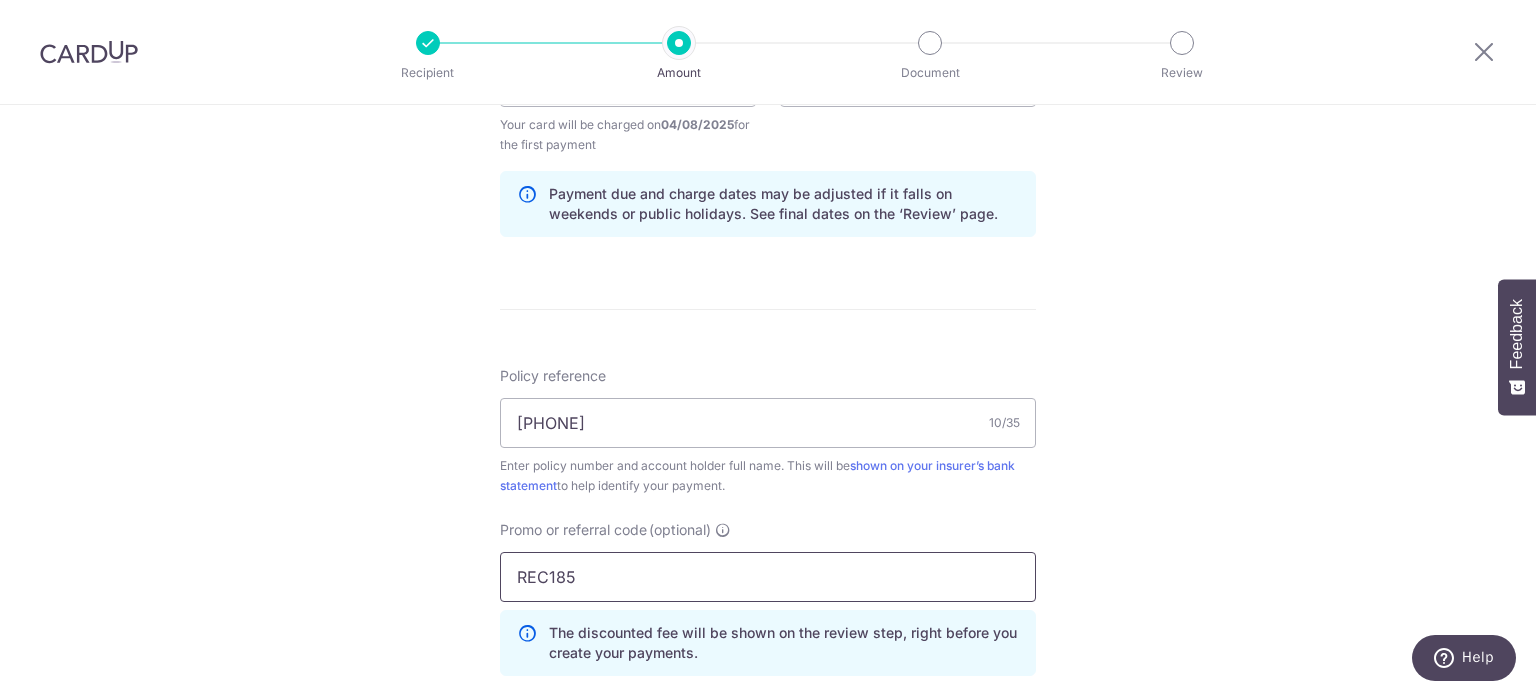 type on "REC185" 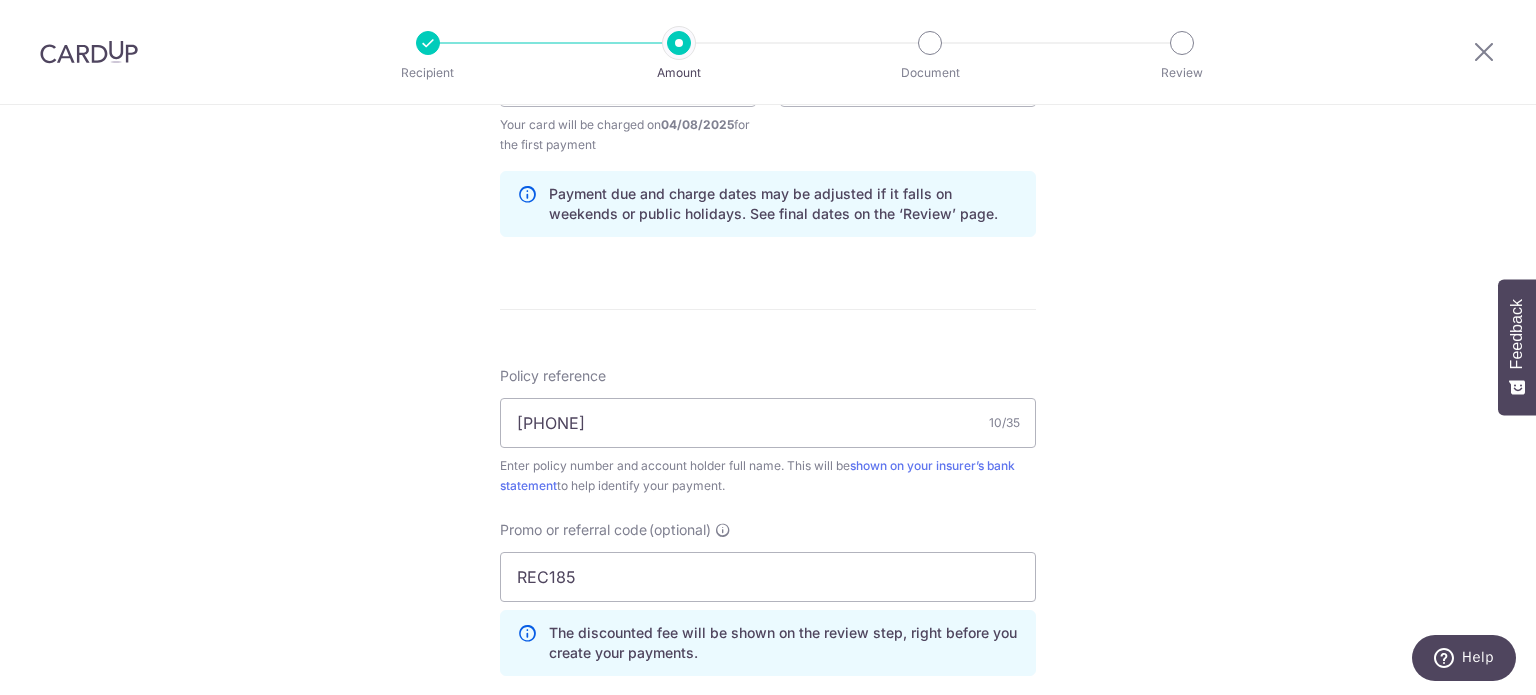 click on "Tell us more about your payment
Enter payment amount
SGD
150.00
150.00
Select Card
**** 6641
Add credit card
Your Cards
**** 6641
Secure 256-bit SSL
Text
New card details
Card
Secure 256-bit SSL" at bounding box center [768, 105] 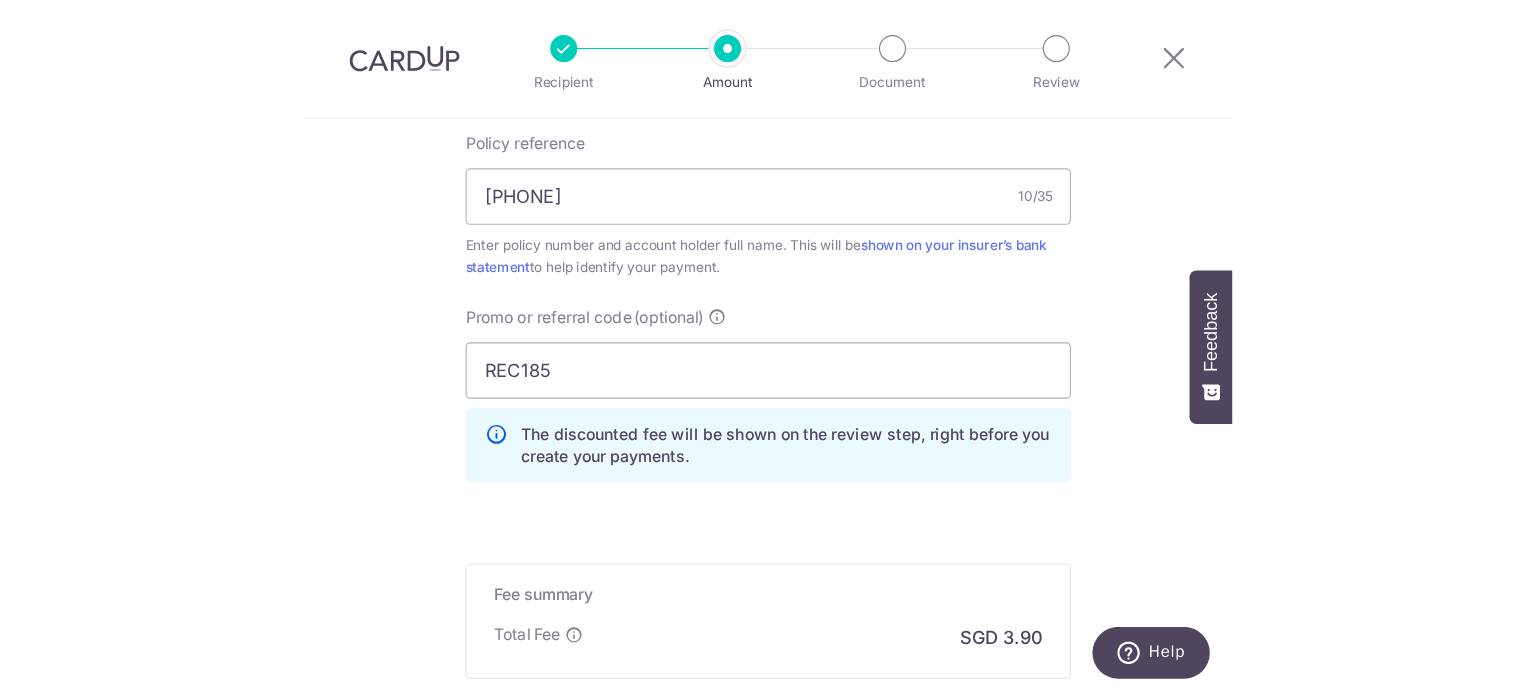 scroll, scrollTop: 1100, scrollLeft: 0, axis: vertical 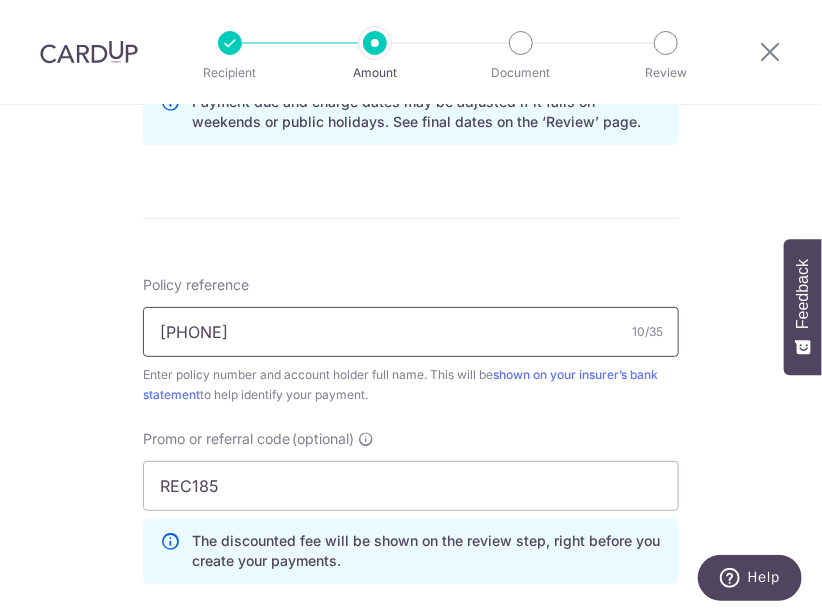 click on "1451304111" at bounding box center [411, 332] 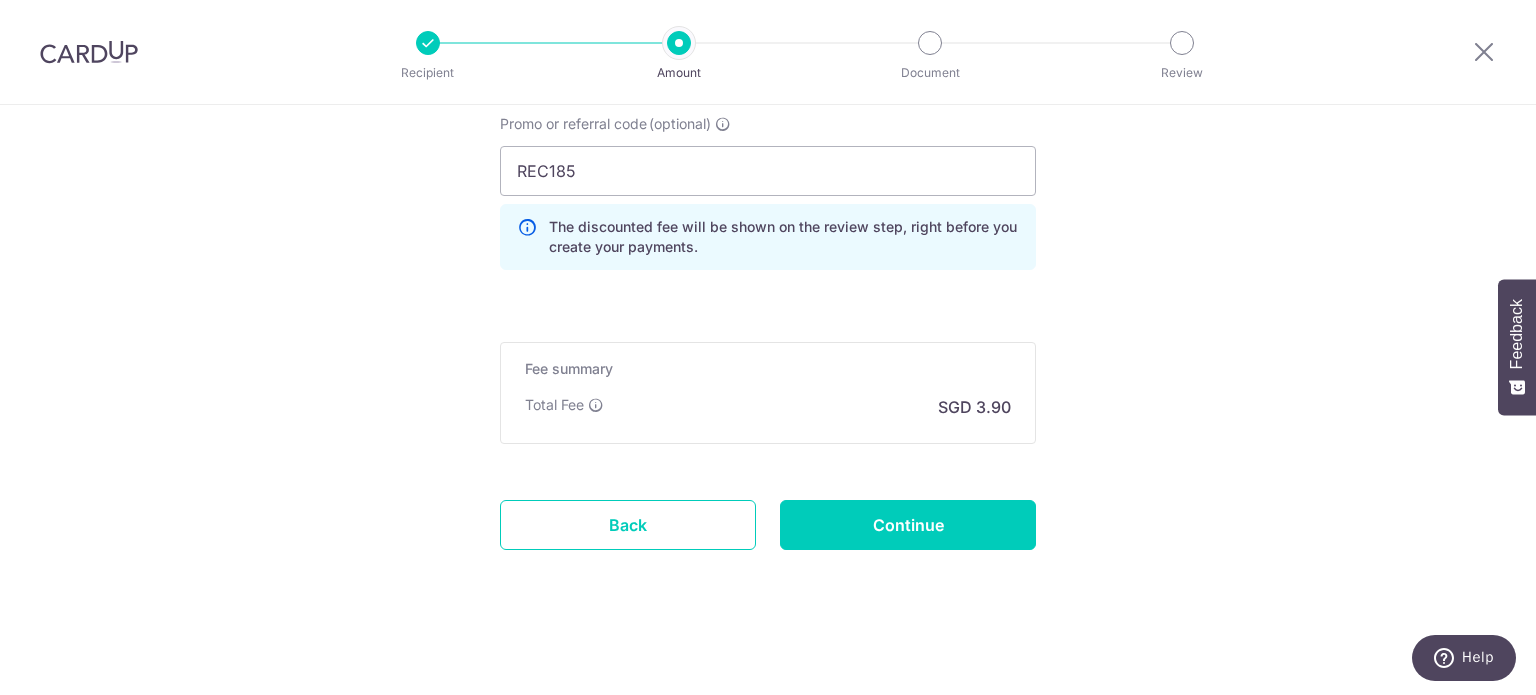 scroll, scrollTop: 1408, scrollLeft: 0, axis: vertical 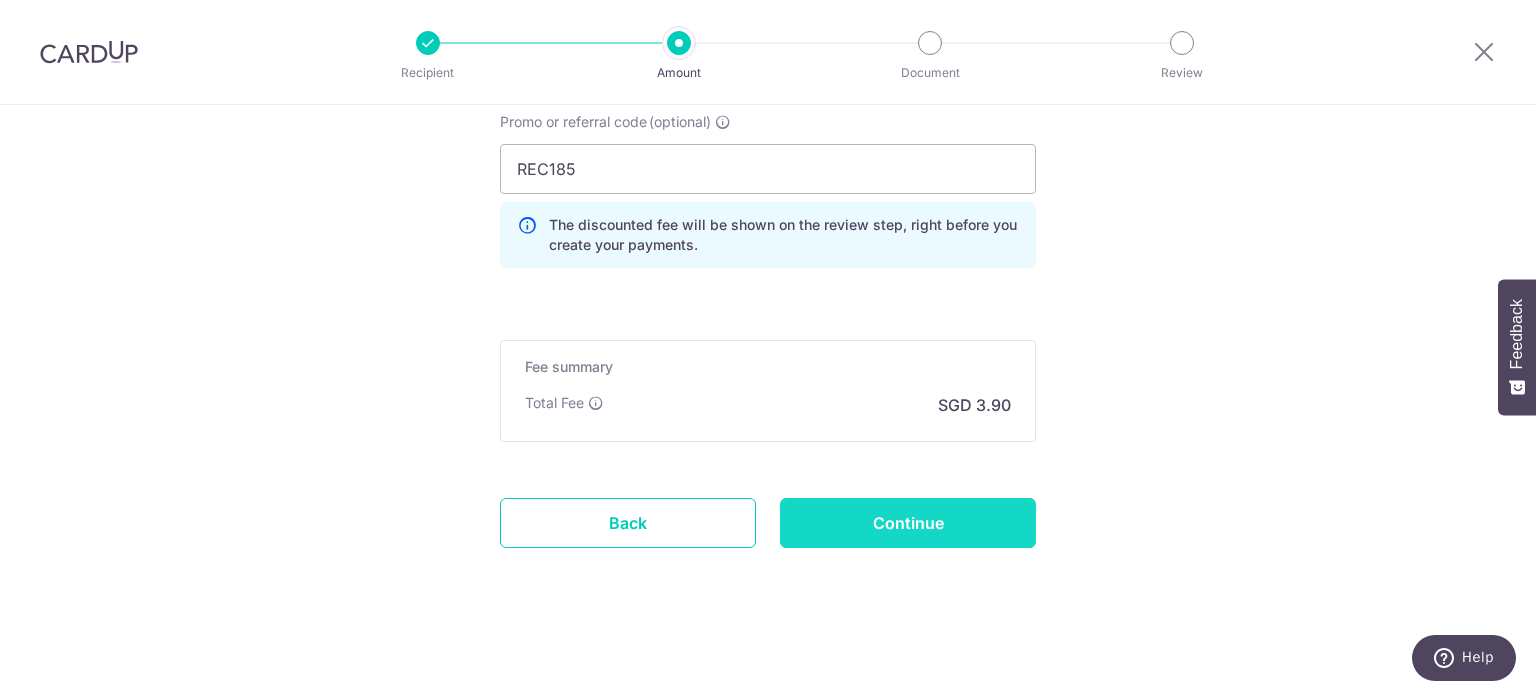 click on "Continue" at bounding box center [908, 523] 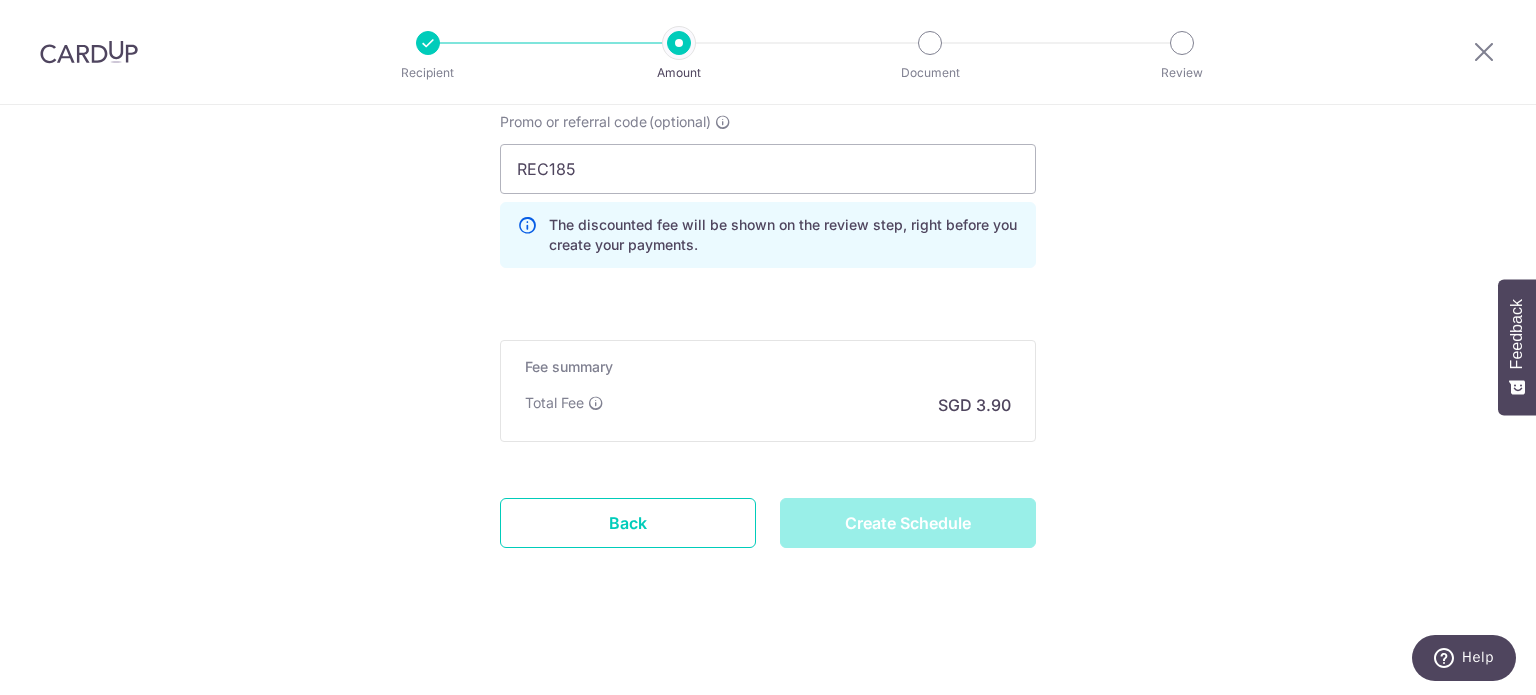 type on "Create Schedule" 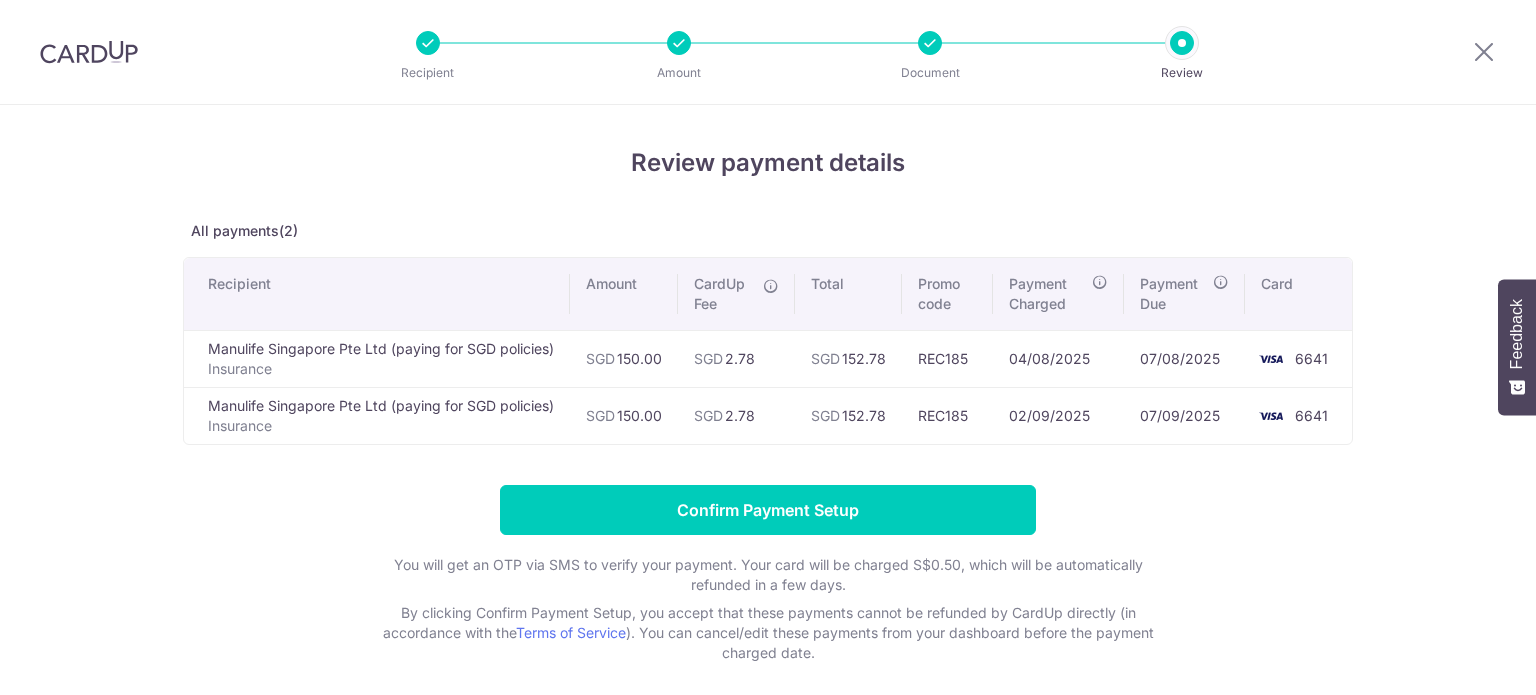 scroll, scrollTop: 0, scrollLeft: 0, axis: both 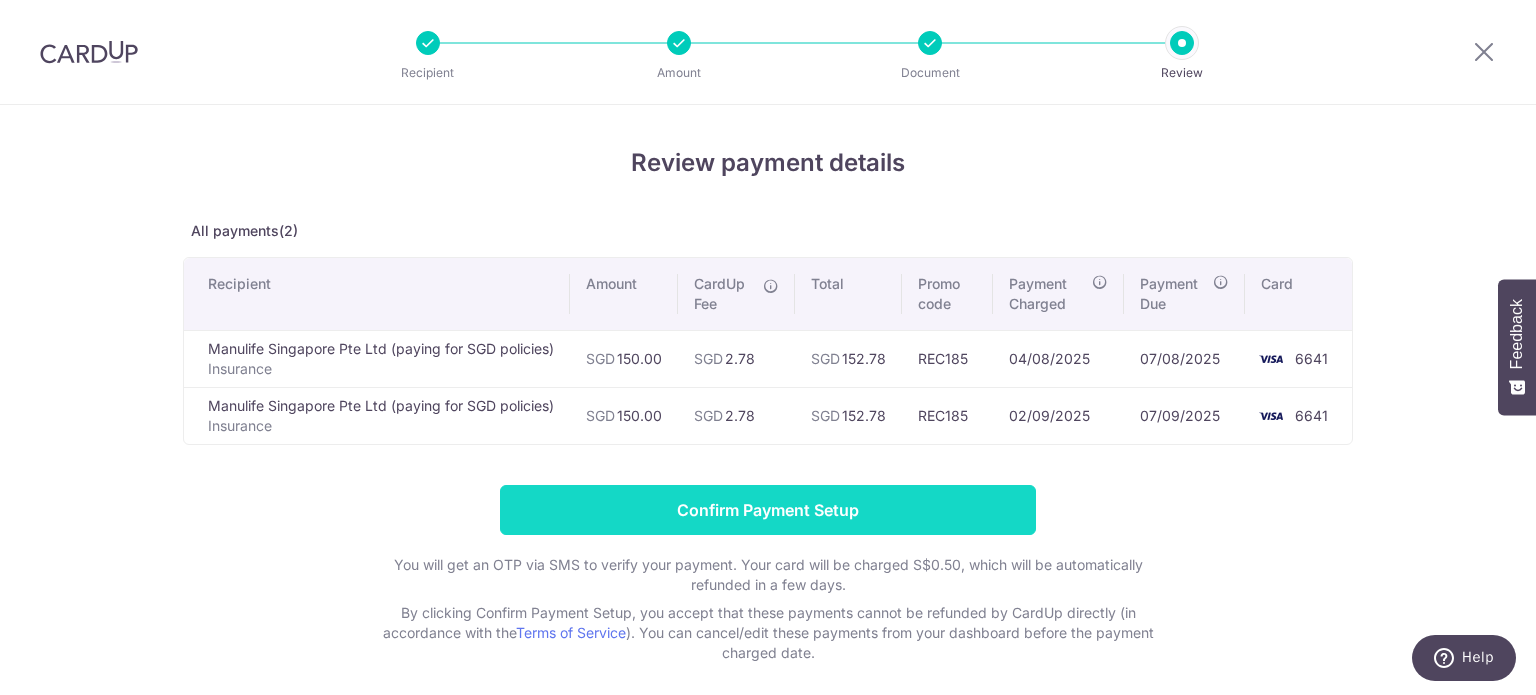 click on "Confirm Payment Setup" at bounding box center (768, 510) 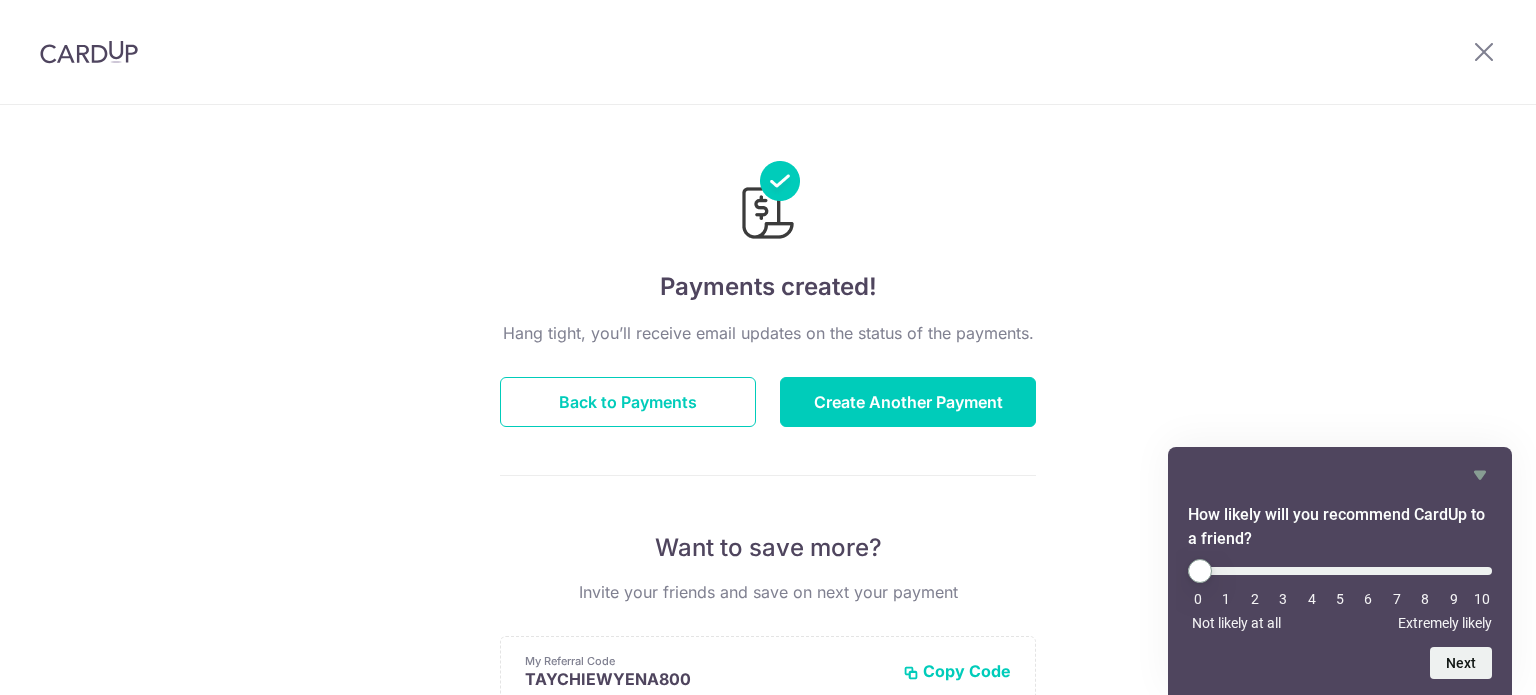 scroll, scrollTop: 0, scrollLeft: 0, axis: both 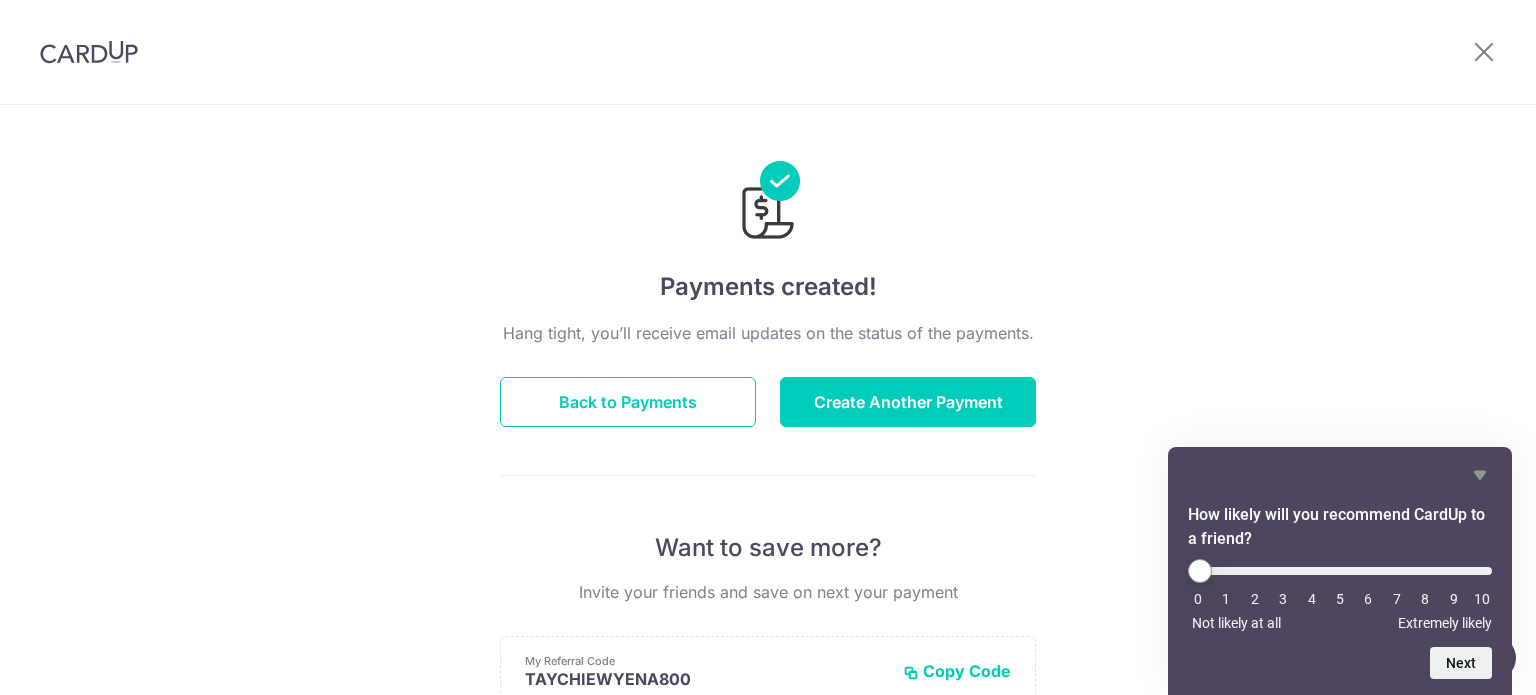 click on "Payments created!
Hang tight, you’ll receive email updates on the status of the payments.
Back to Payments
Create Another Payment
Want to save more?
Invite your friends and save on next your payment
My Referral Code
TAYCHIEWYENA800
Copy Code
Copied
Facebook
Twitter
WhatsApp
Email" at bounding box center [768, 639] 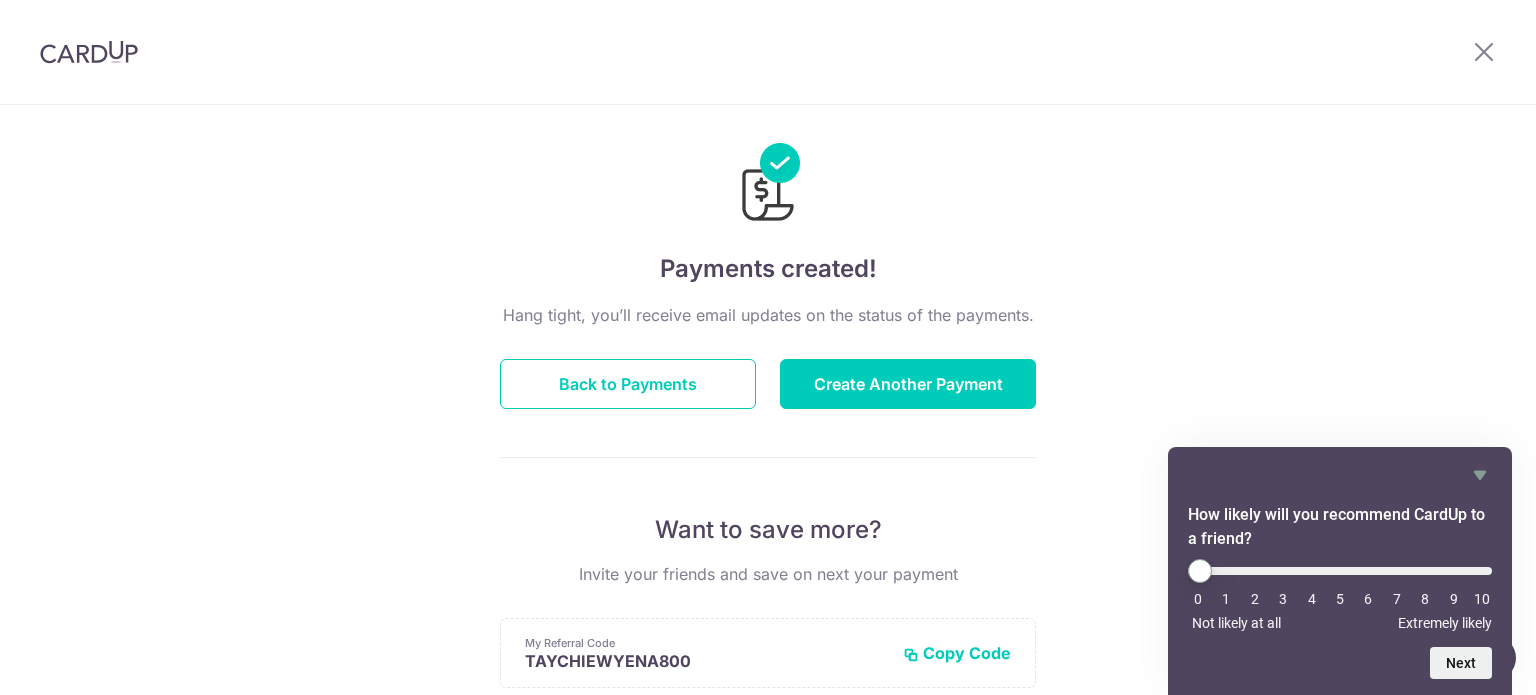 scroll, scrollTop: 0, scrollLeft: 0, axis: both 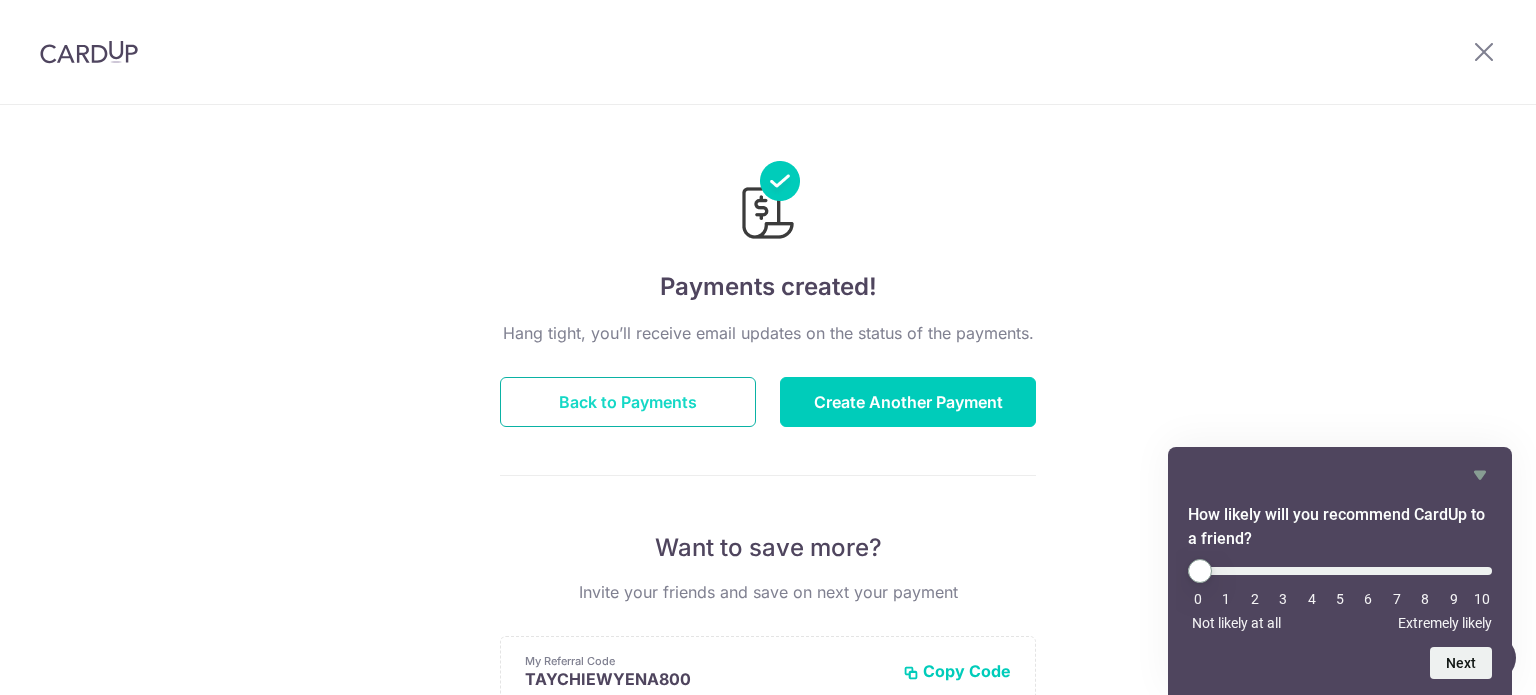 click on "Back to Payments" at bounding box center (628, 402) 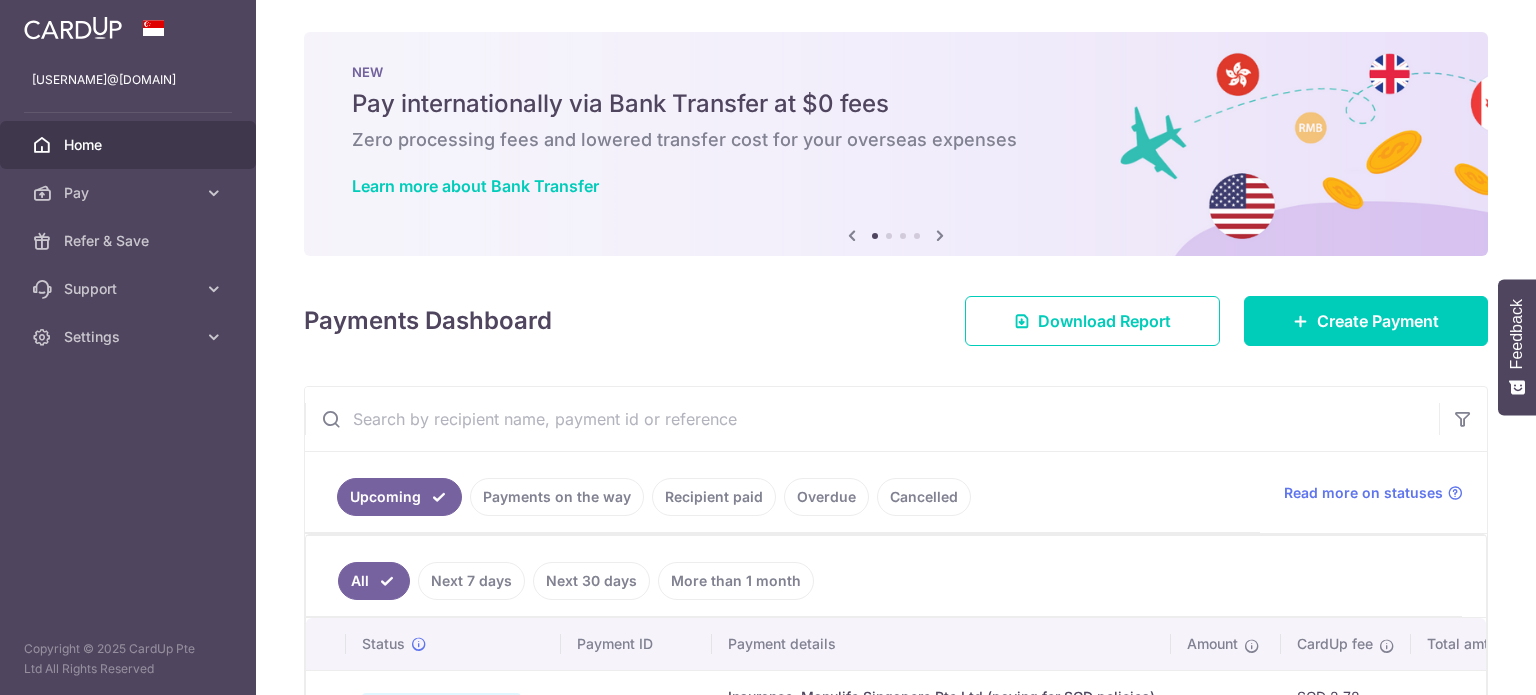 scroll, scrollTop: 0, scrollLeft: 0, axis: both 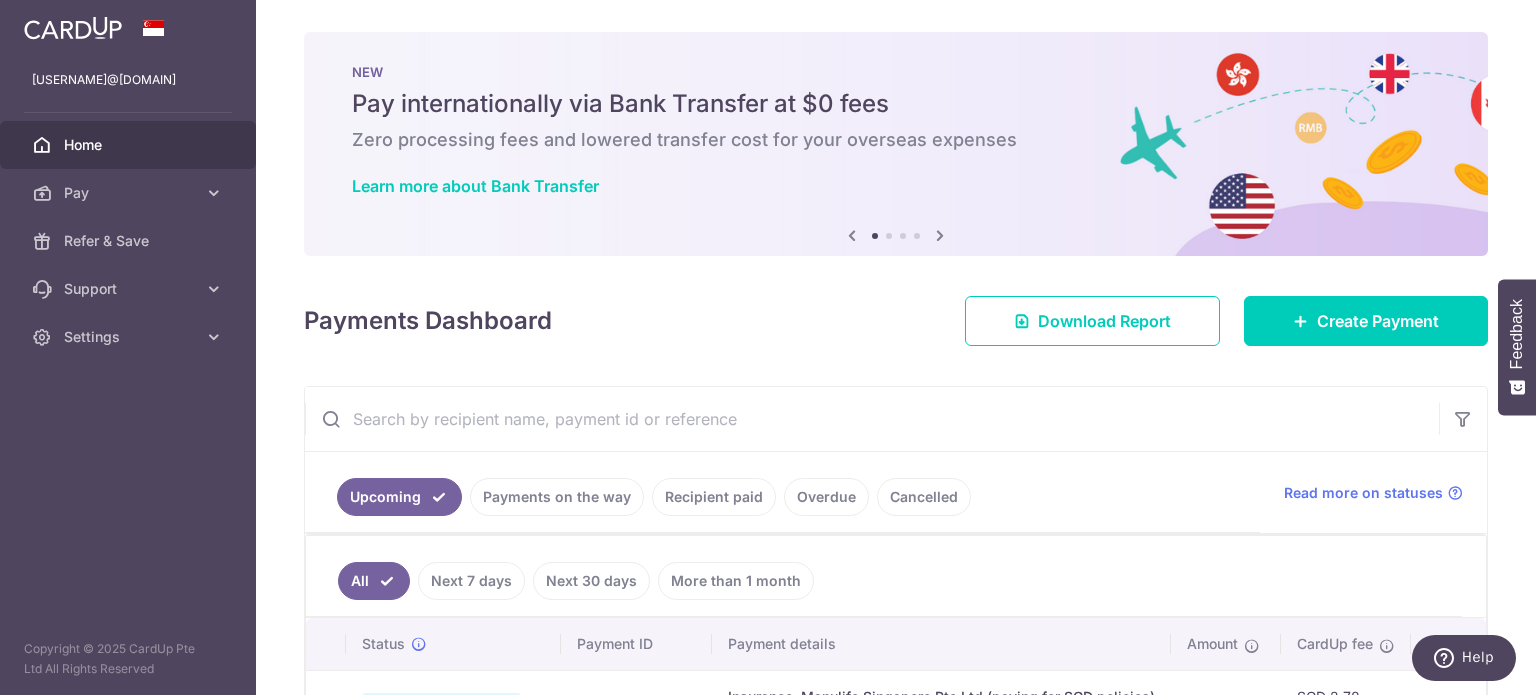 click on "Payments Dashboard
Download Report
Create Payment" at bounding box center (896, 317) 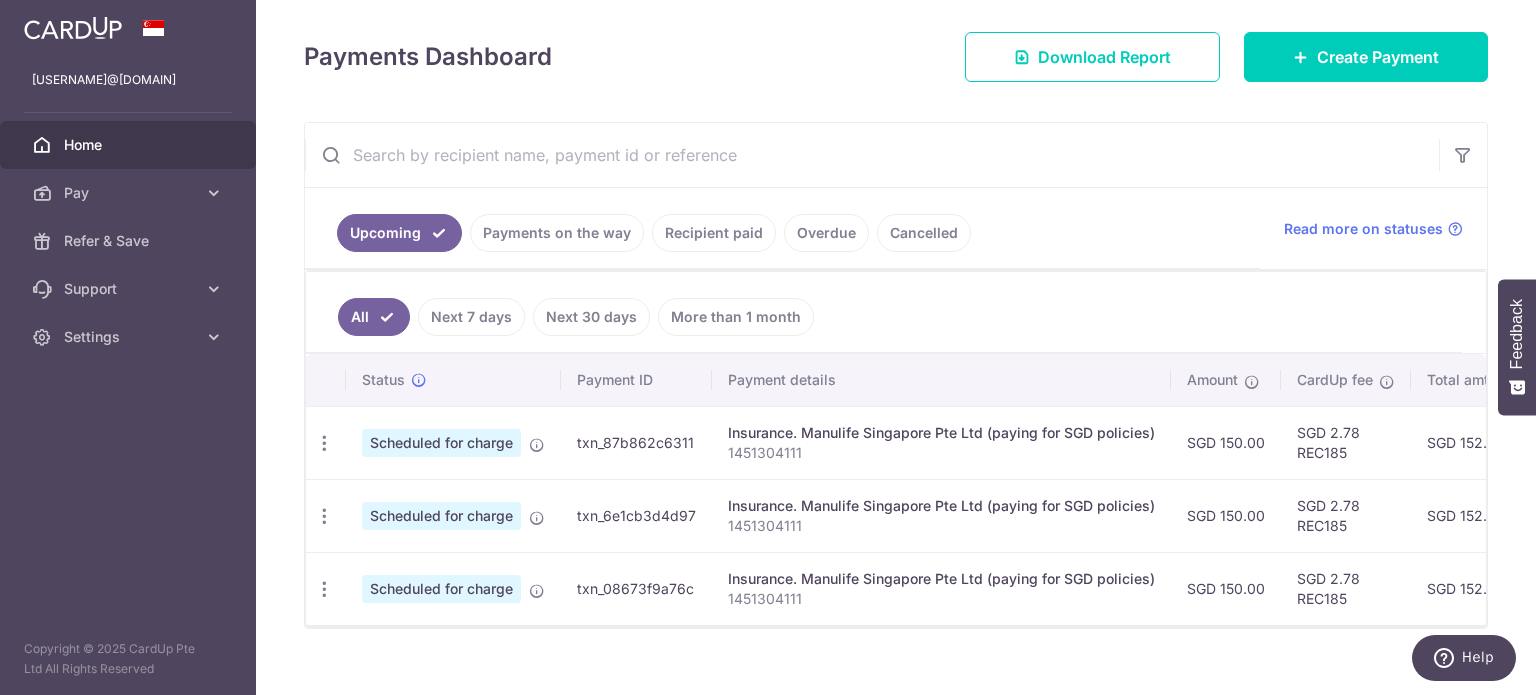 scroll, scrollTop: 298, scrollLeft: 0, axis: vertical 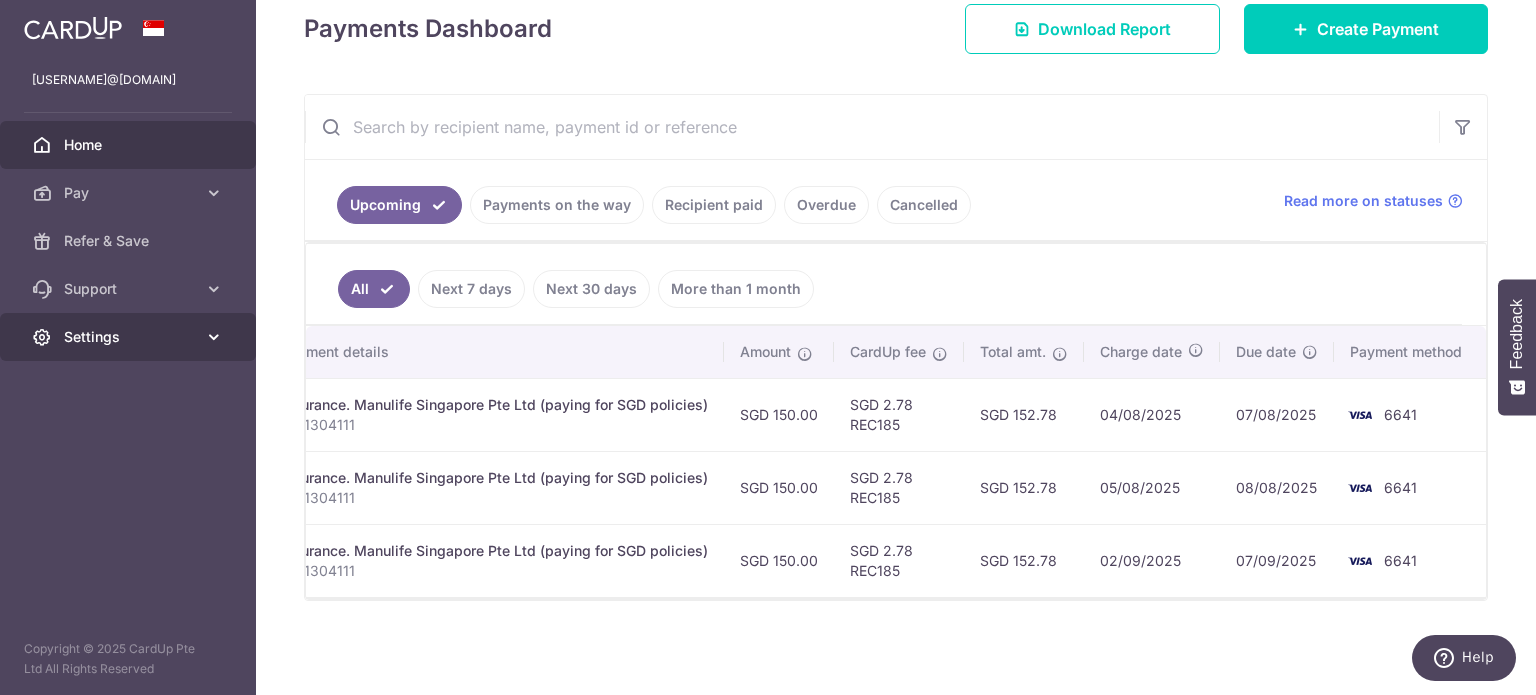 click on "Settings" at bounding box center (130, 337) 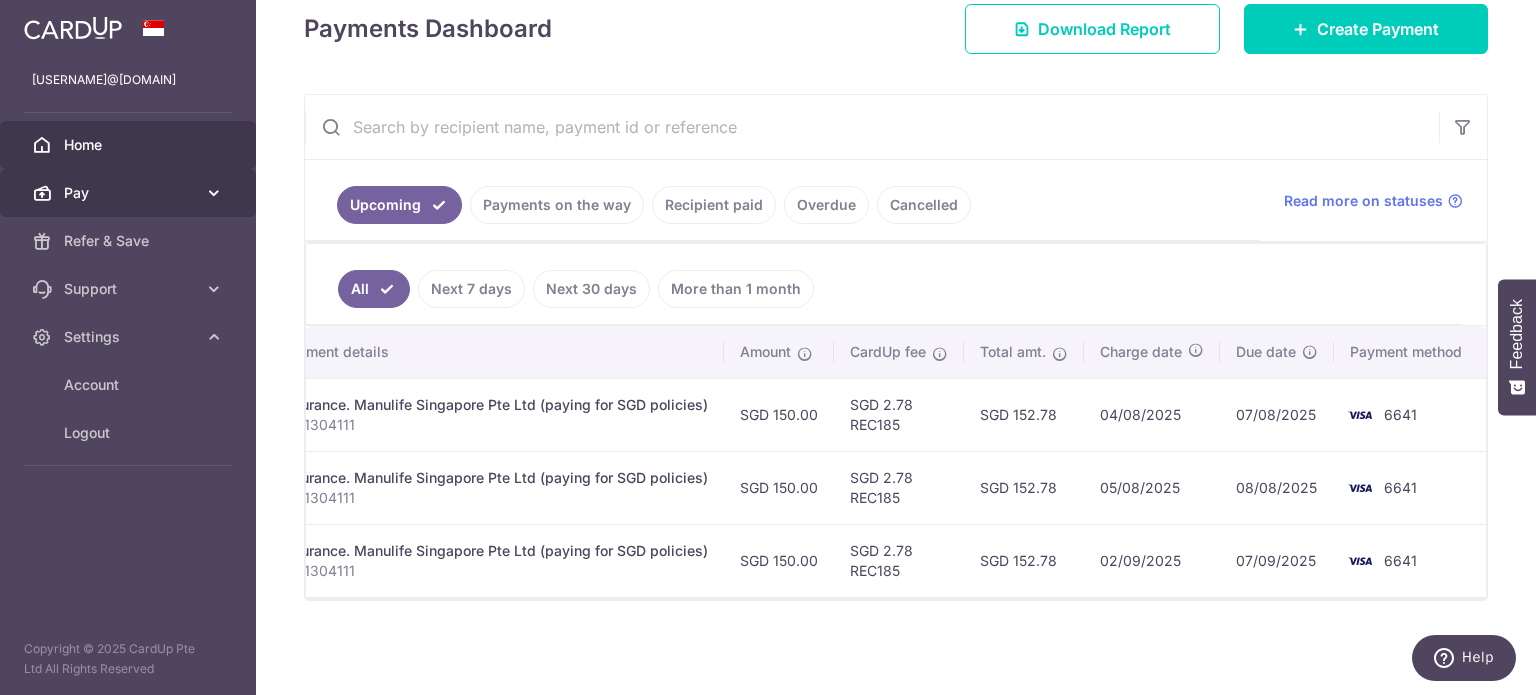 click on "Pay" at bounding box center [130, 193] 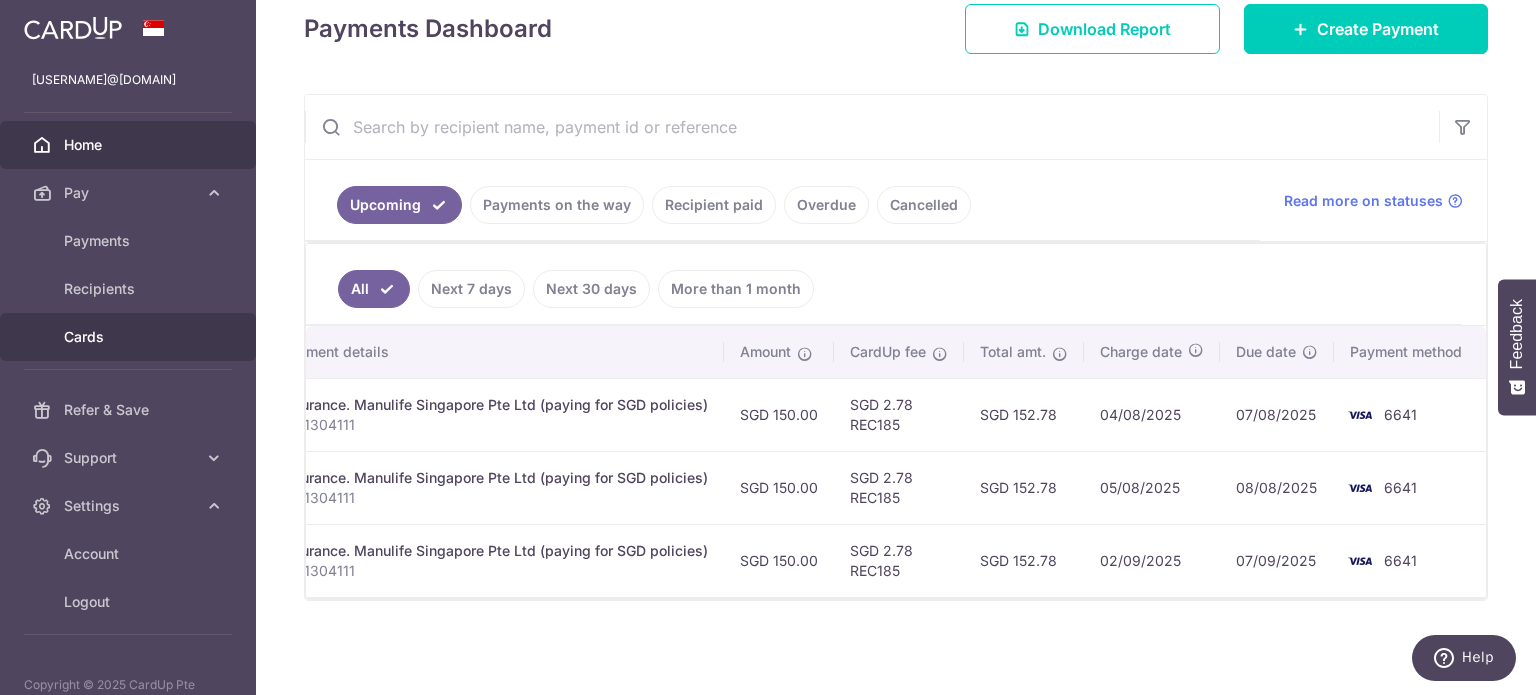 click on "Cards" at bounding box center [130, 337] 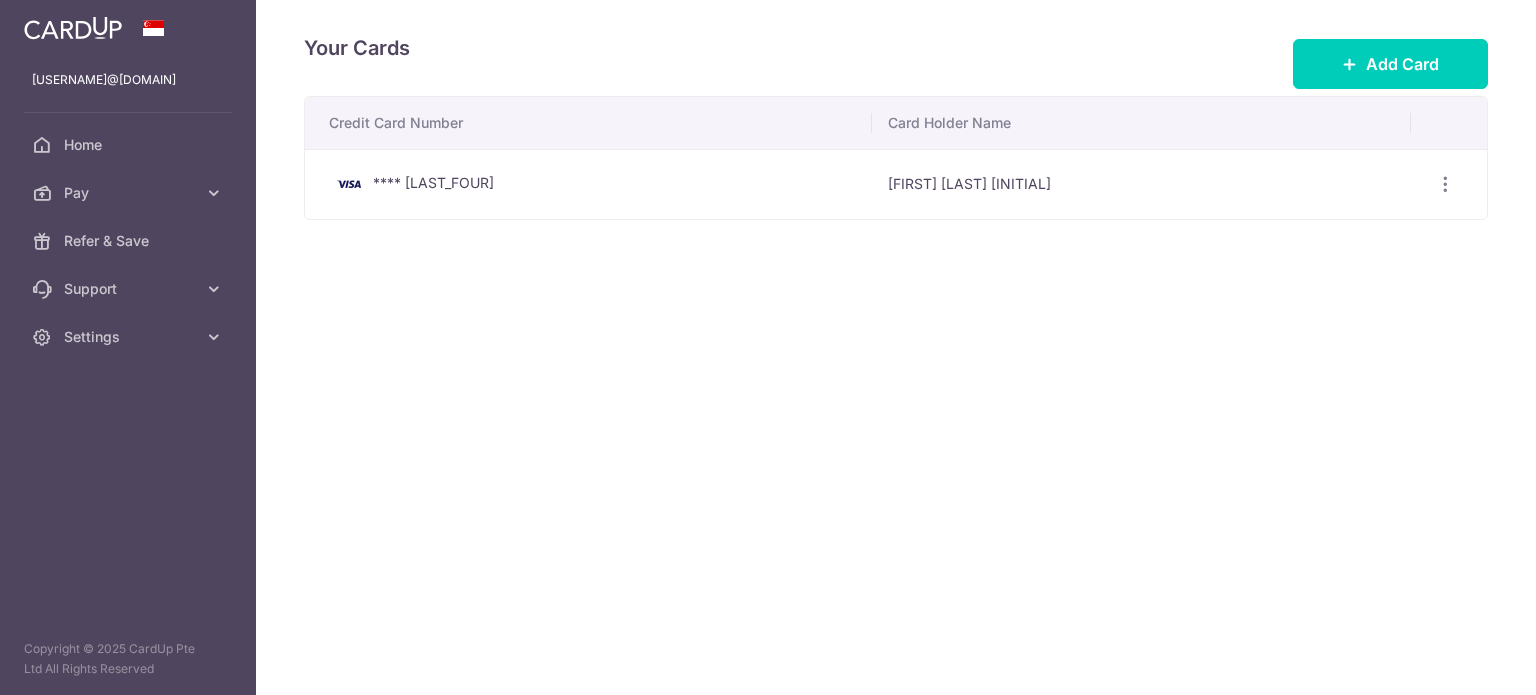 scroll, scrollTop: 0, scrollLeft: 0, axis: both 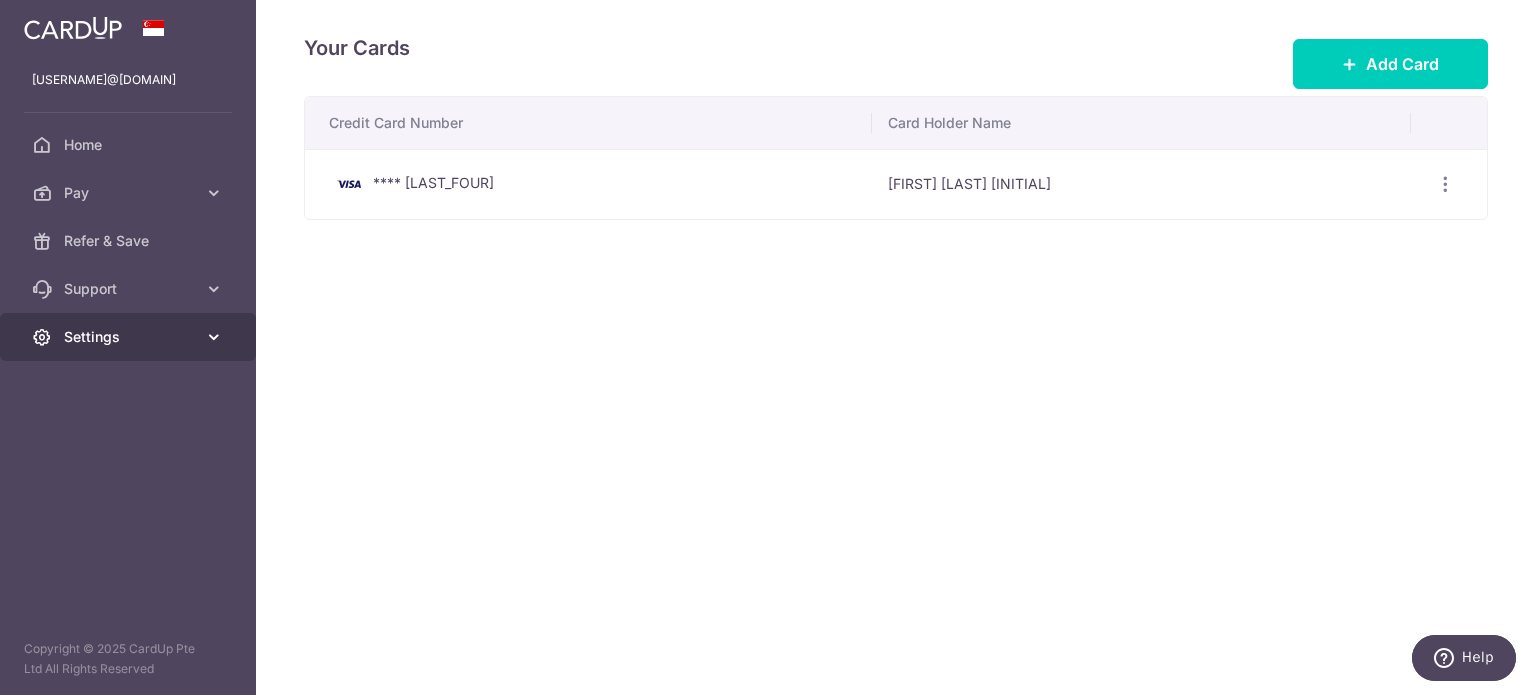 click on "Settings" at bounding box center (128, 337) 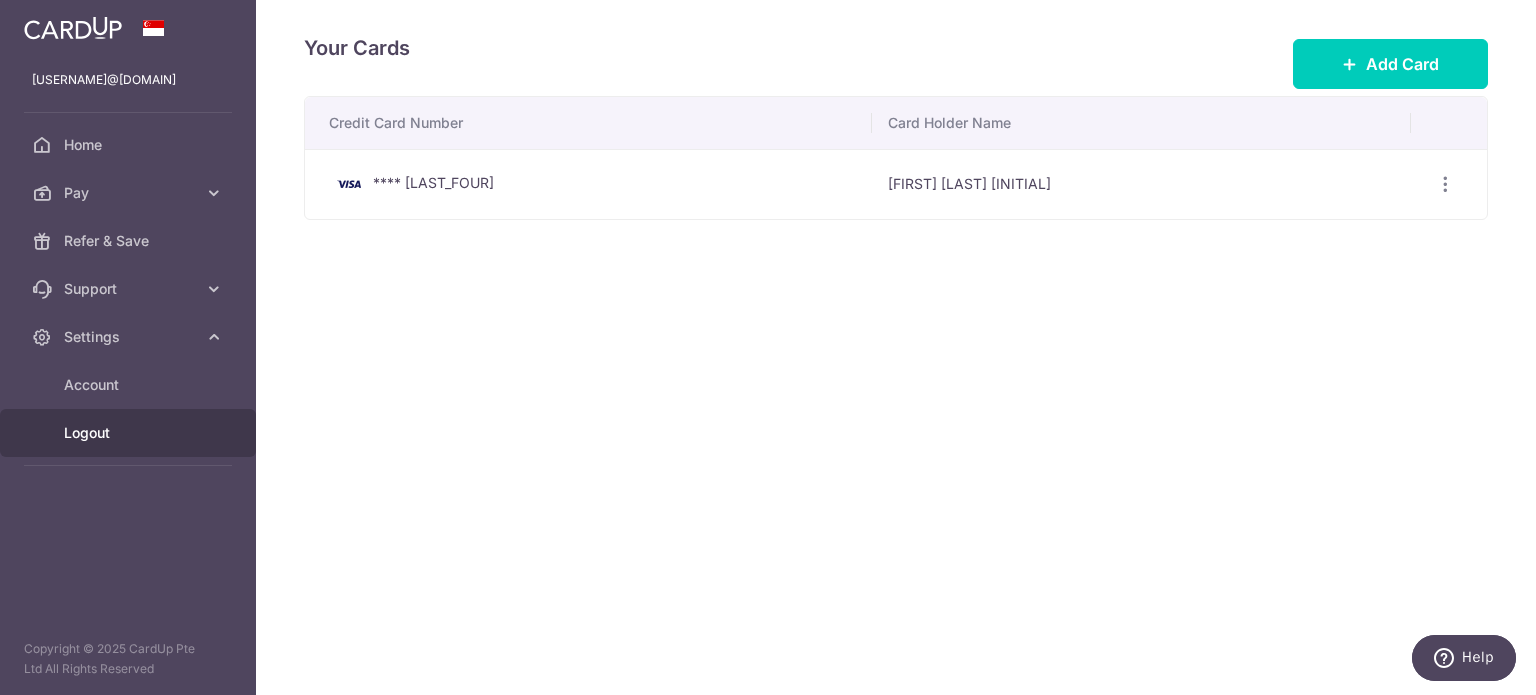 click on "Logout" at bounding box center [130, 433] 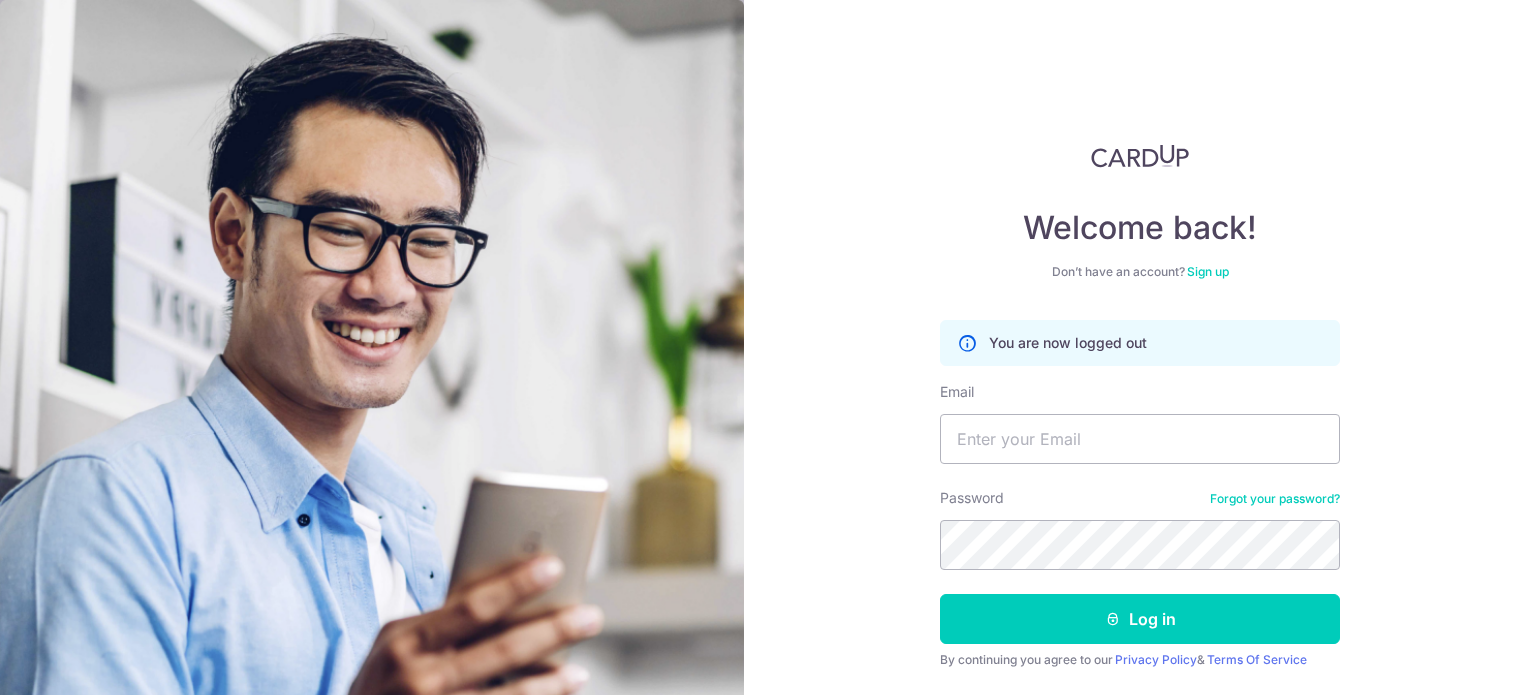 scroll, scrollTop: 0, scrollLeft: 0, axis: both 